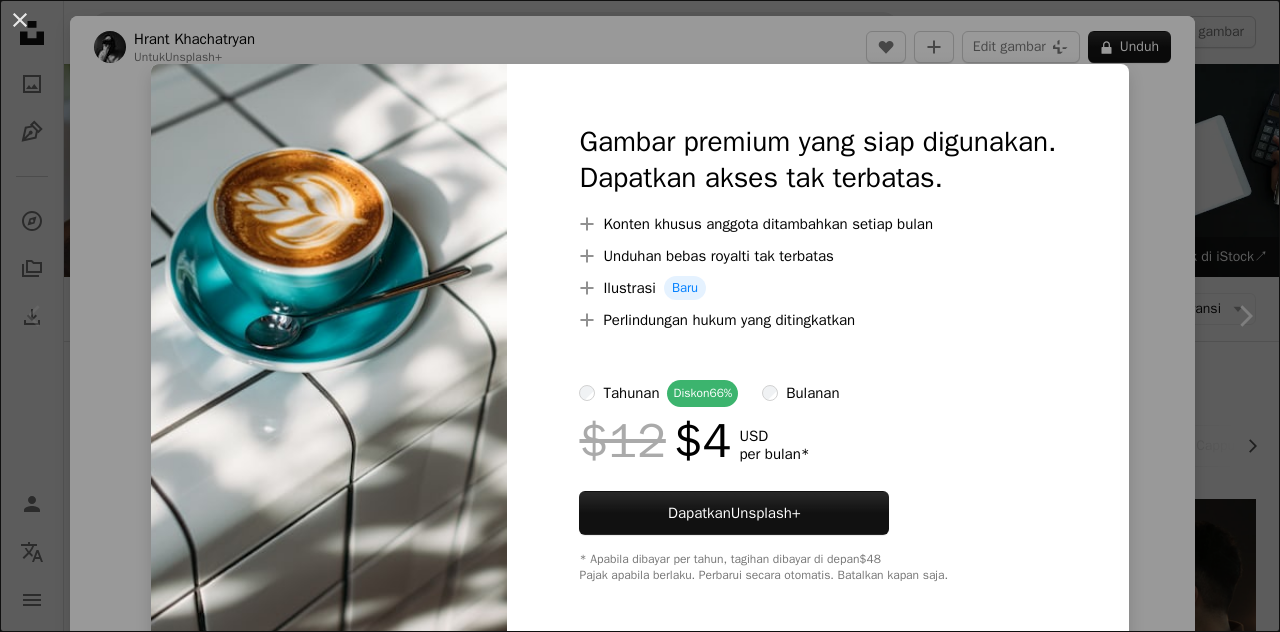 scroll, scrollTop: 500, scrollLeft: 0, axis: vertical 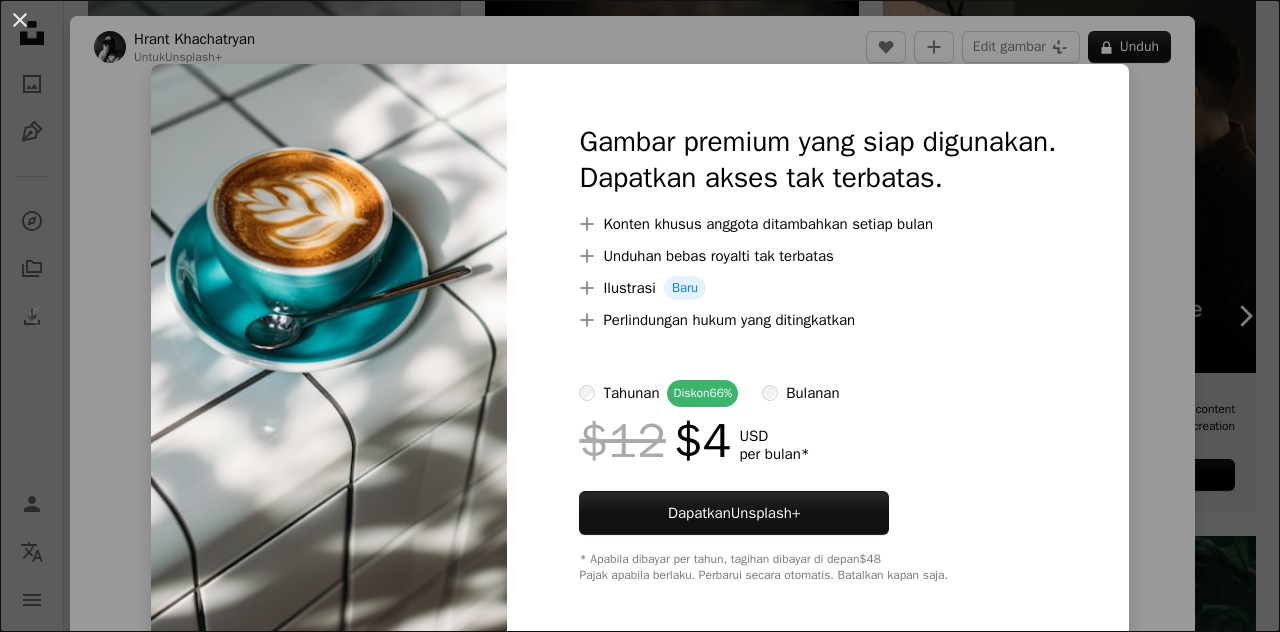 click on "An X shape Gambar premium yang siap digunakan. Dapatkan akses tak terbatas. A plus sign Konten khusus anggota ditambahkan setiap bulan A plus sign Unduhan bebas royalti tak terbatas A plus sign Ilustrasi  Baru A plus sign Perlindungan hukum yang ditingkatkan tahunan Diskon  66% bulanan $12   $4 USD per bulan * Dapatkan  Unsplash+ * Apabila dibayar per tahun, tagihan dibayar di depan  $48 Pajak apabila berlaku. Perbarui secara otomatis. Batalkan kapan saja." at bounding box center [640, 316] 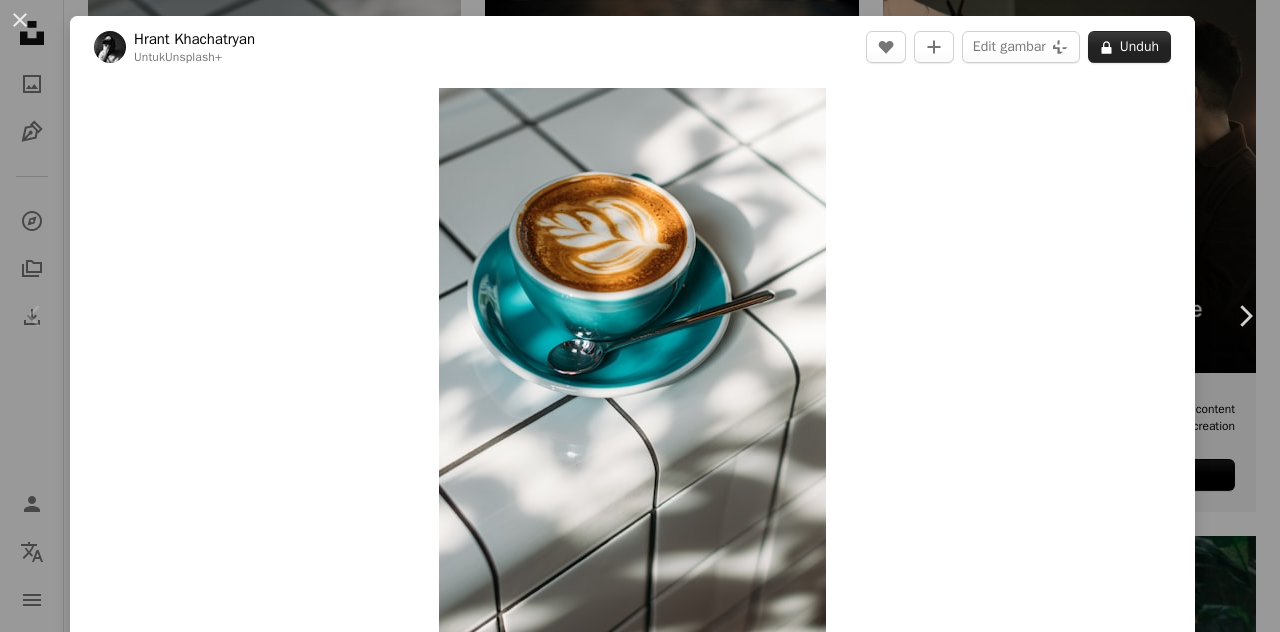 click on "A lock   Unduh" at bounding box center (1129, 47) 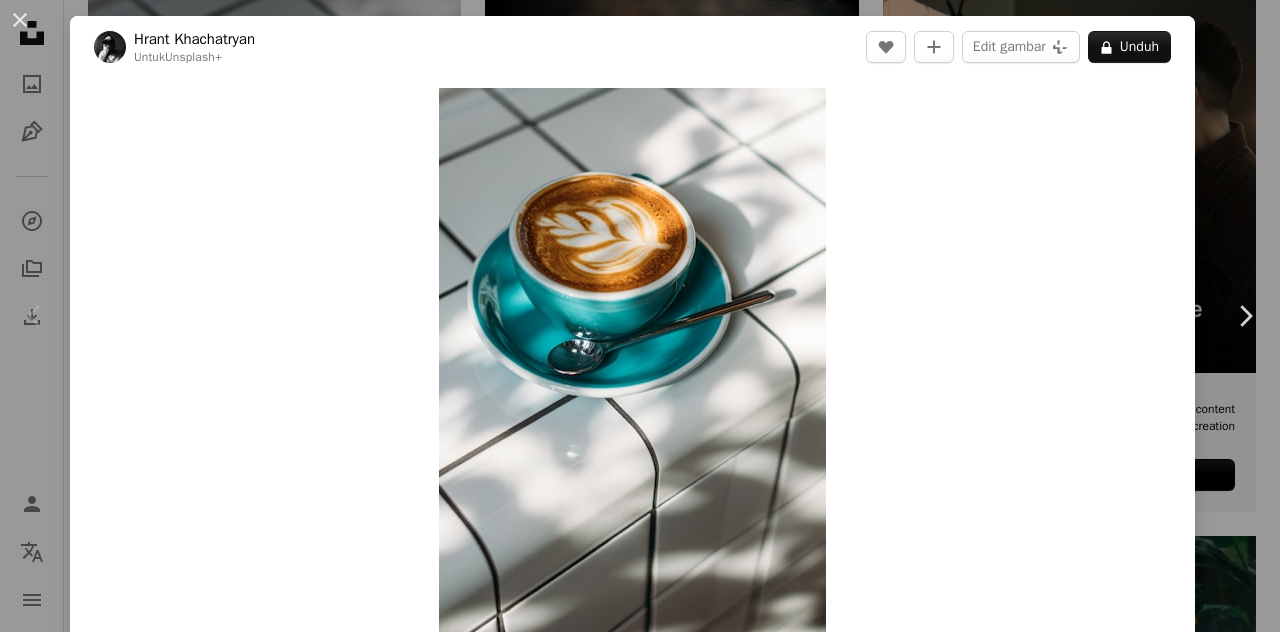 click on "An X shape Gambar premium yang siap digunakan. Dapatkan akses tak terbatas. A plus sign Konten khusus anggota ditambahkan setiap bulan A plus sign Unduhan bebas royalti tak terbatas A plus sign Ilustrasi  Baru A plus sign Perlindungan hukum yang ditingkatkan tahunan Diskon  66% bulanan $12   $4 USD per bulan * Dapatkan  Unsplash+ * Apabila dibayar per tahun, tagihan dibayar di depan  $48 Pajak apabila berlaku. Perbarui secara otomatis. Batalkan kapan saja." at bounding box center (640, 4581) 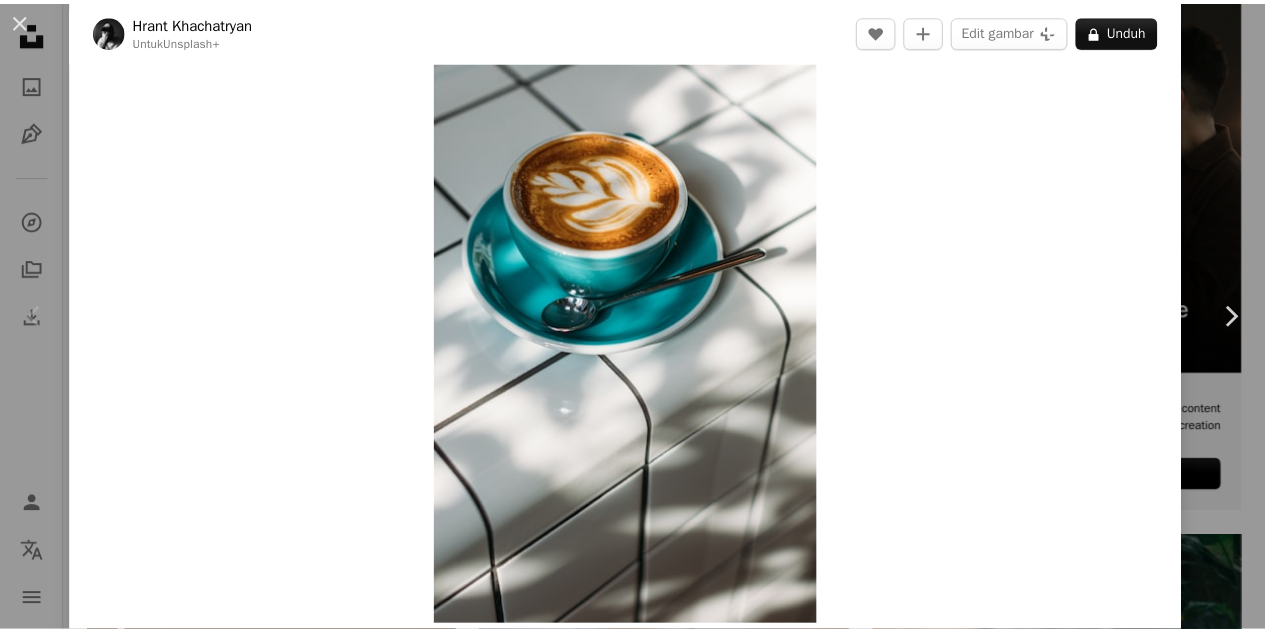 scroll, scrollTop: 0, scrollLeft: 0, axis: both 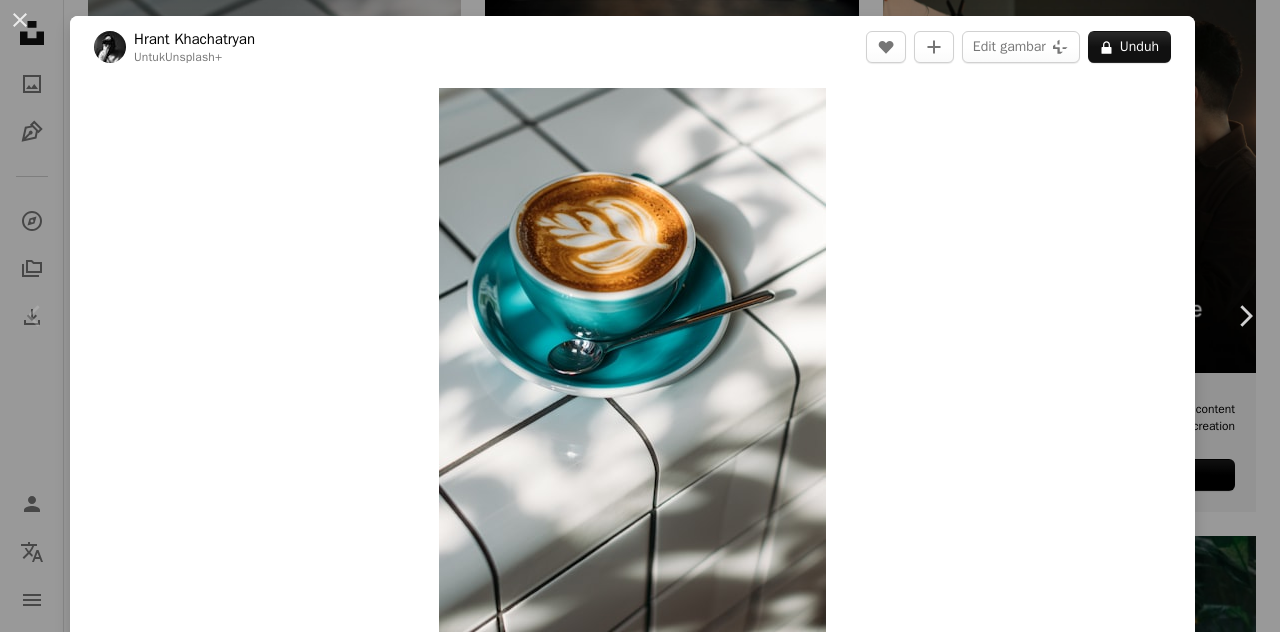click on "An X shape" at bounding box center (20, 20) 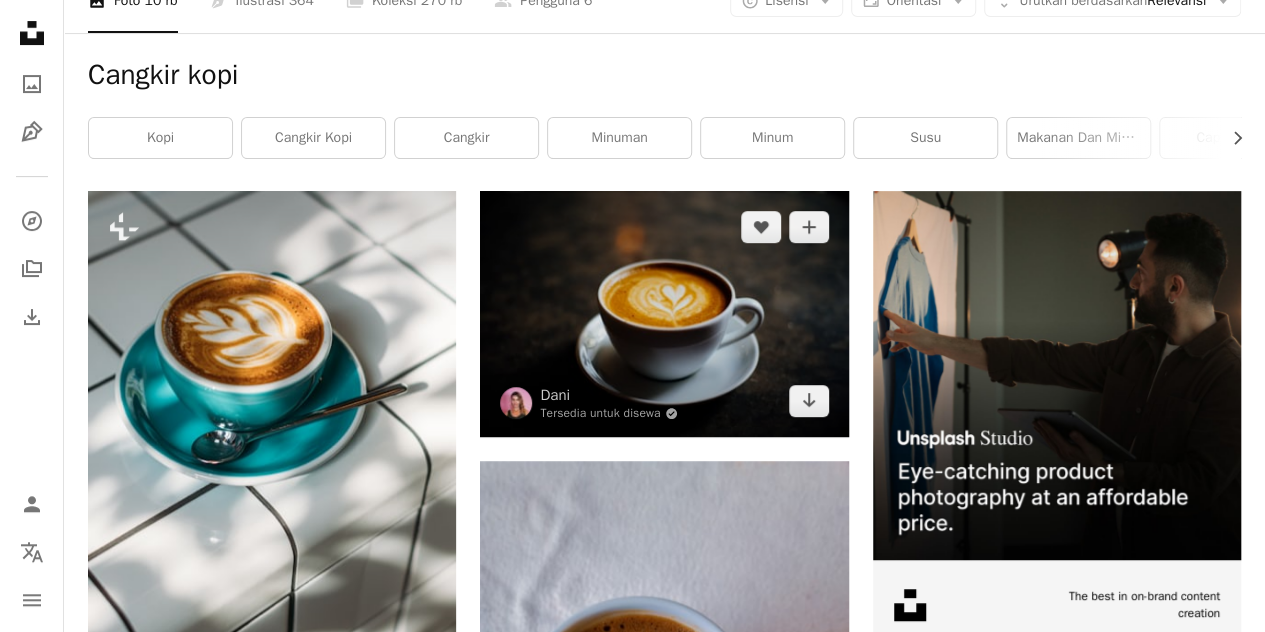scroll, scrollTop: 300, scrollLeft: 0, axis: vertical 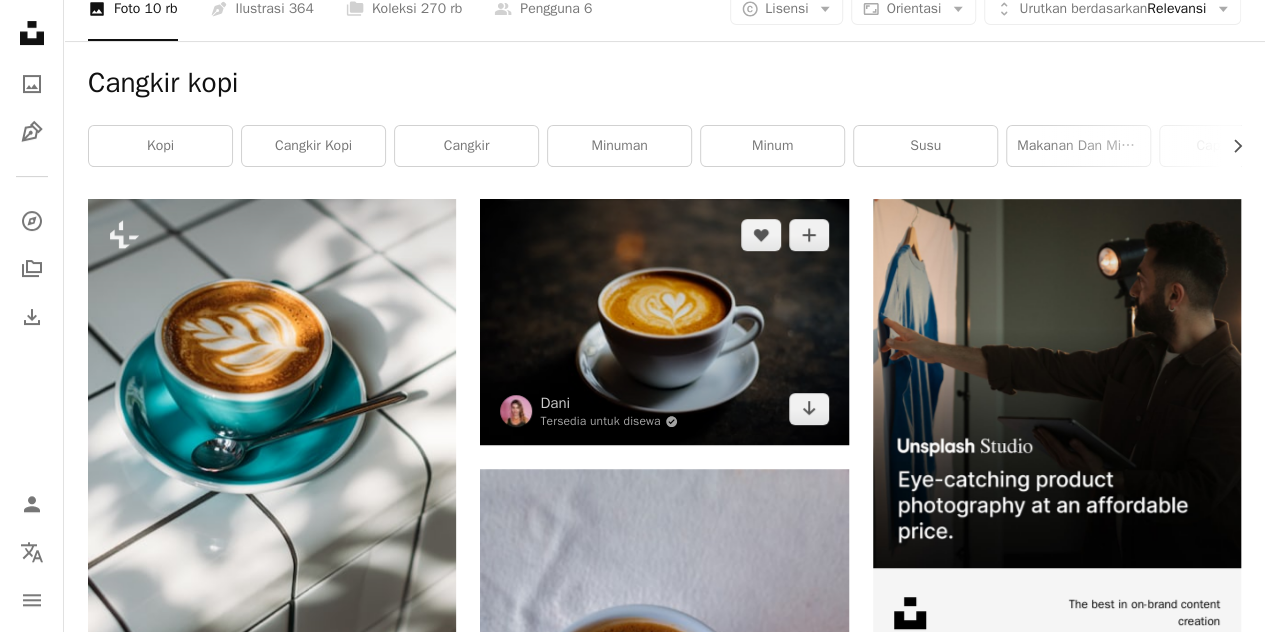 click at bounding box center (664, 322) 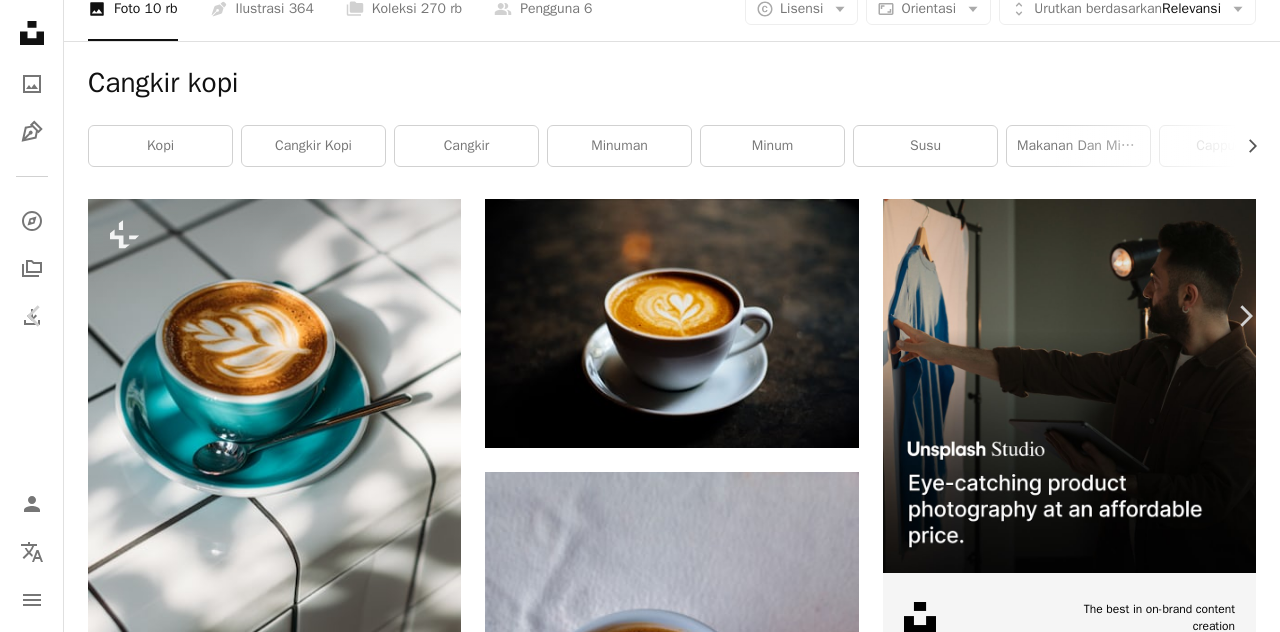 click on "Chevron down" 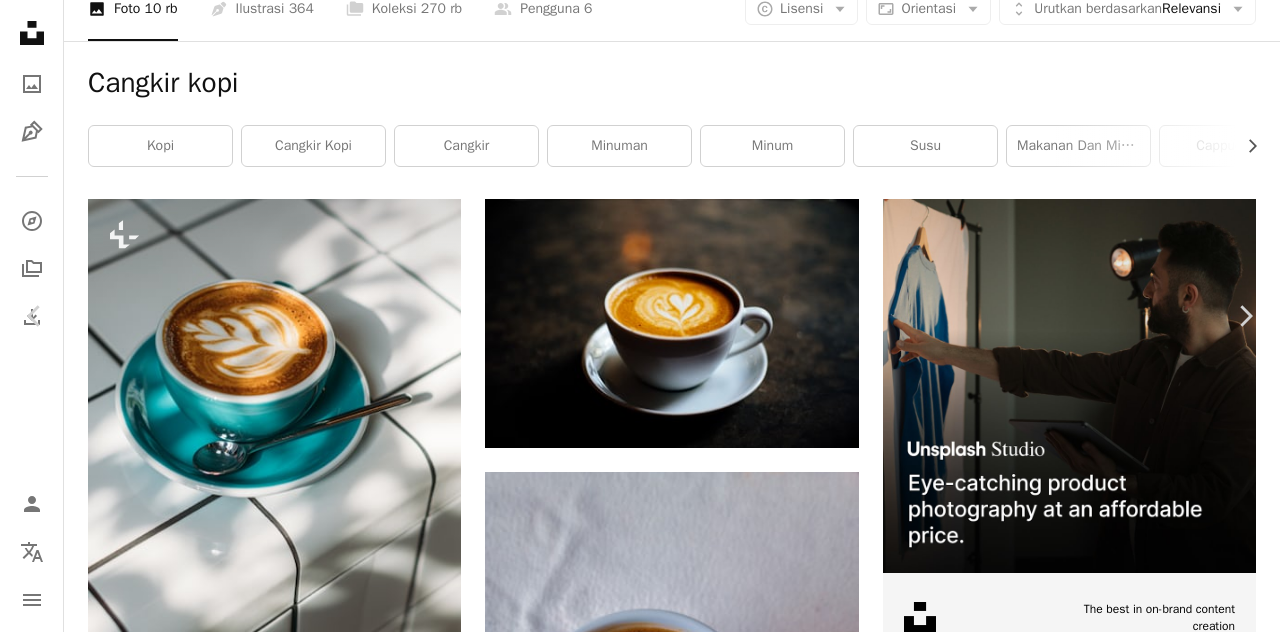 click on "A forward-right arrow Bagikan Info icon Info More Actions A map marker [CITY], [COUNTRY] Calendar outlined Dipublikasikan pada [DATE] Safety Gratis digunakan di bawah Lisensi Unsplash kopi kafe jantung cangkir kopi cangkir Bartender susu cangkir alas cangkir makanan minum Swedia [CITY] minuman Gambar gratis Telusuri gambar premium terkait di iStock | Hemat 20% dengan kode UNSPLASH20 Lihat lebih banyak di iStock ↗ Gambar terkait A heart A plus sign nameless 3791 Arrow pointing down A heart A plus sign [FIRST] [LAST] Tersedia untuk disewa A checkmark inside of a circle Arrow pointing down A heart A plus sign allwaysfind Arrow pointing down A heart A plus sign [FIRST] [LAST] Tersedia untuk disewa A checkmark inside of a circle Arrow pointing down A heart" at bounding box center [640, 4781] 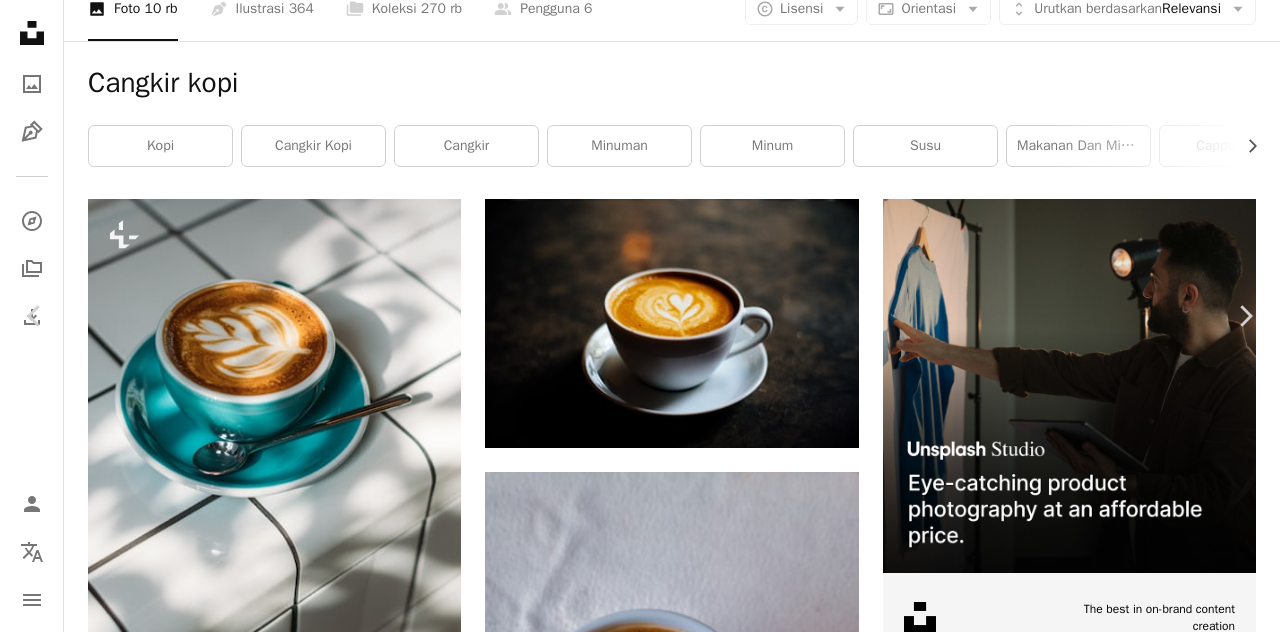 click on "An X shape" at bounding box center (20, 20) 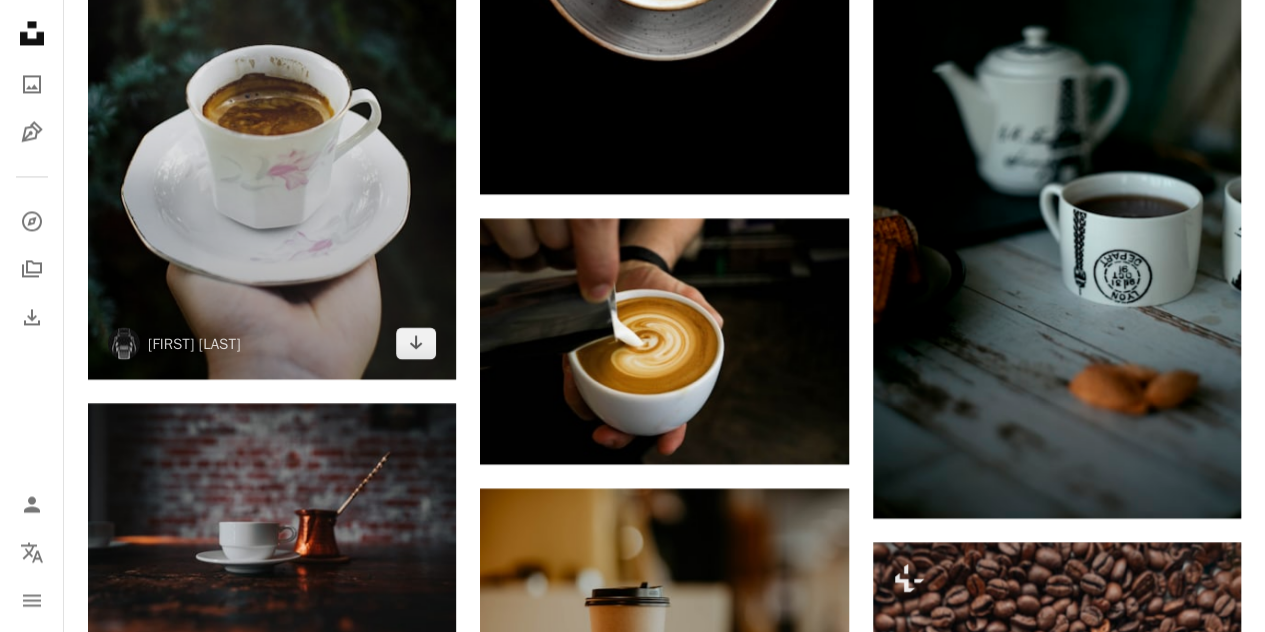 scroll, scrollTop: 1600, scrollLeft: 0, axis: vertical 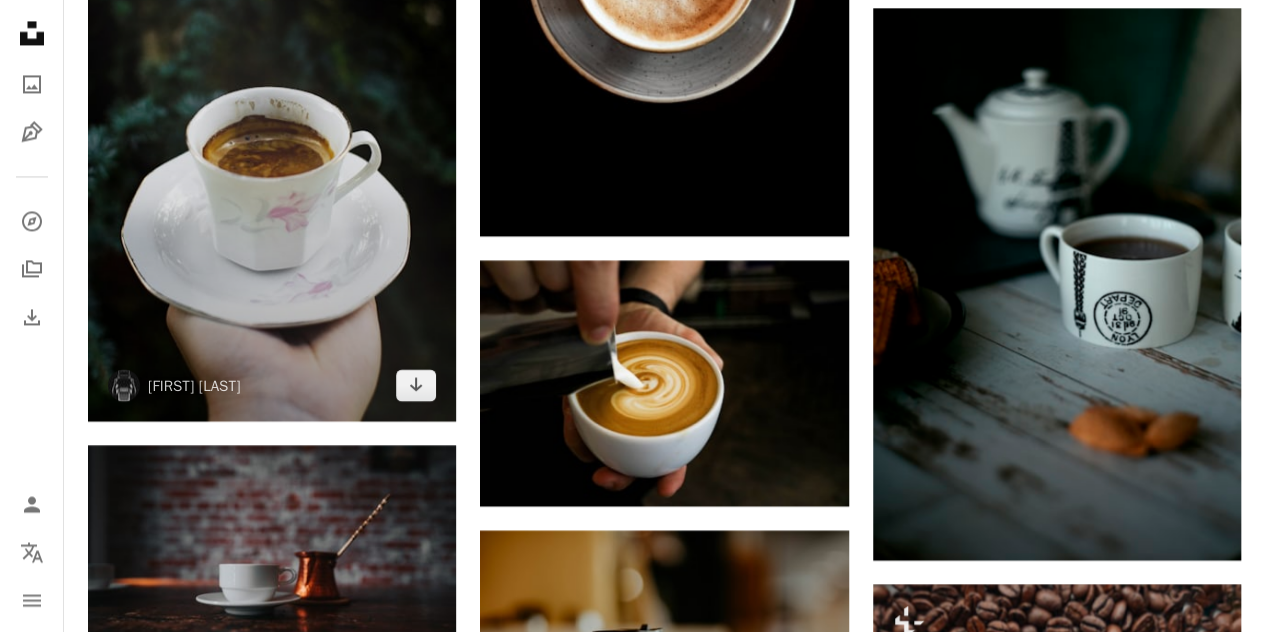 click at bounding box center (272, 144) 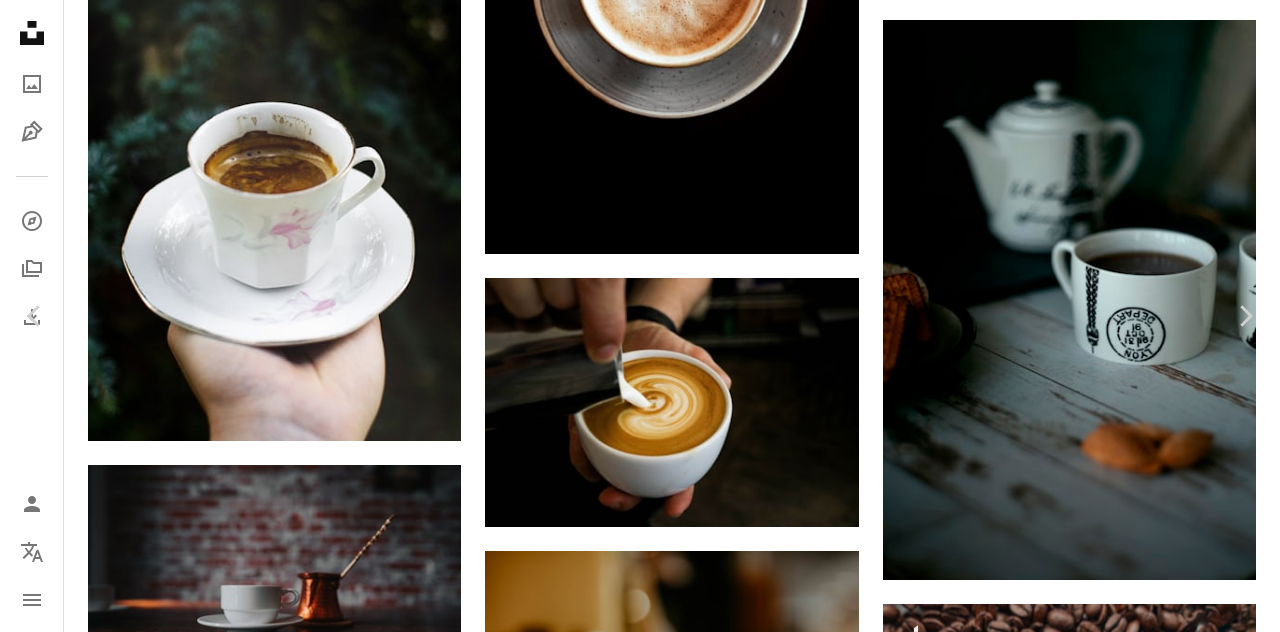 click on "Chevron down" 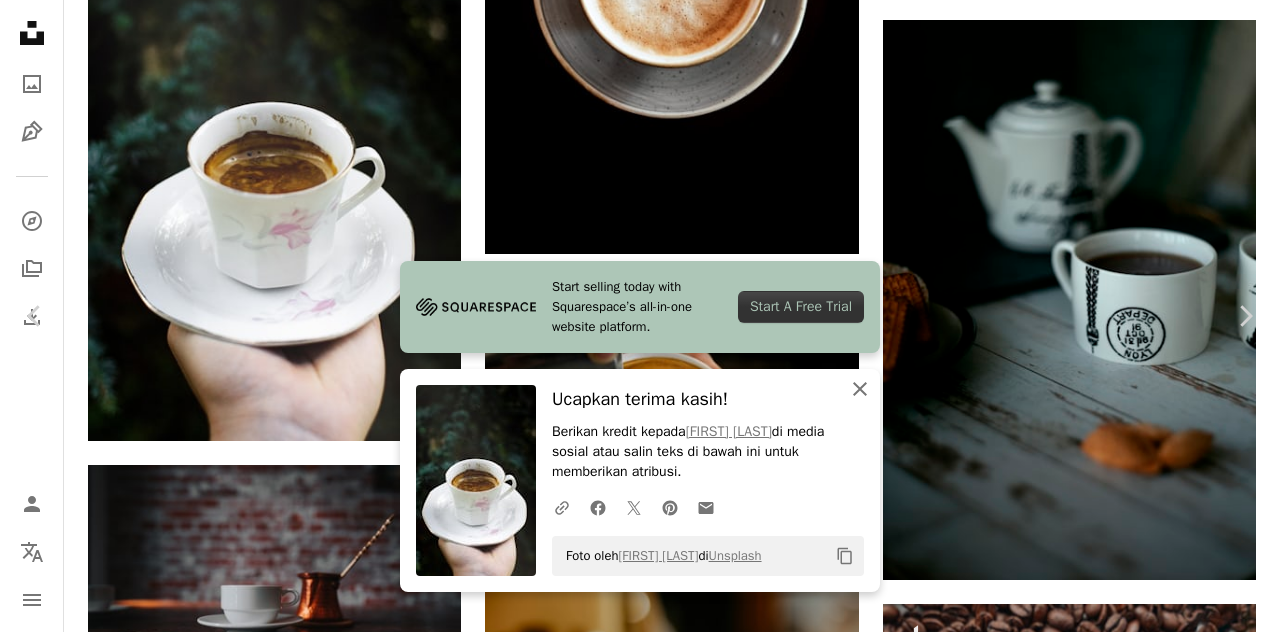 click 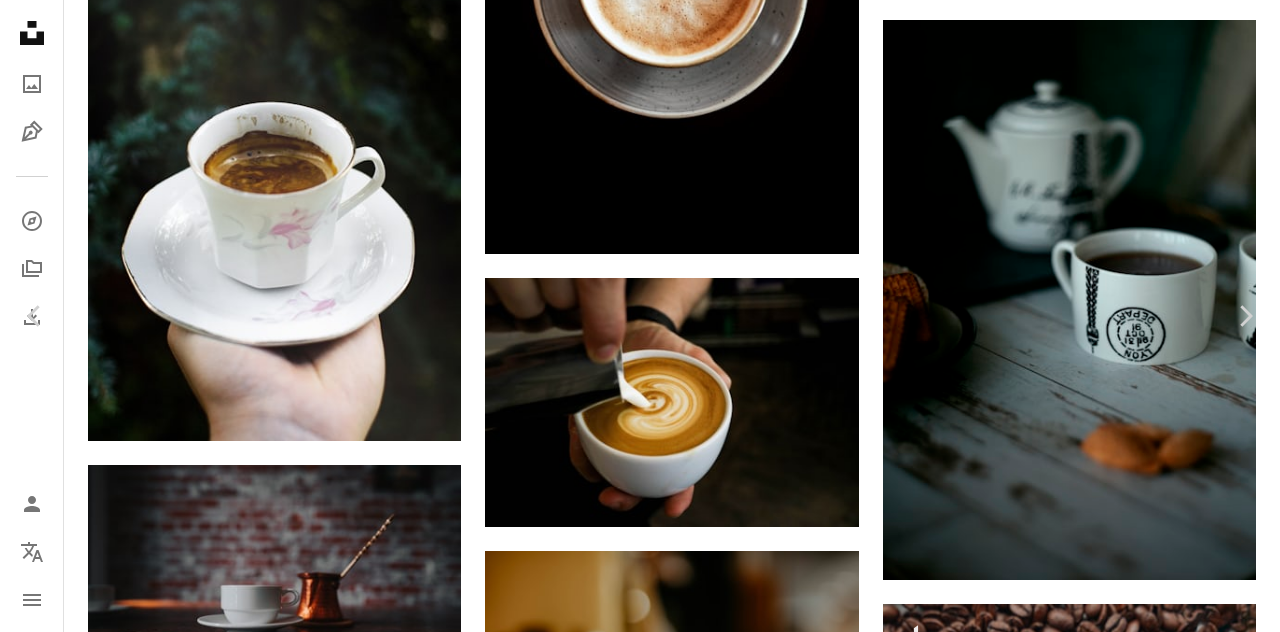 click on "An X shape" at bounding box center [20, 20] 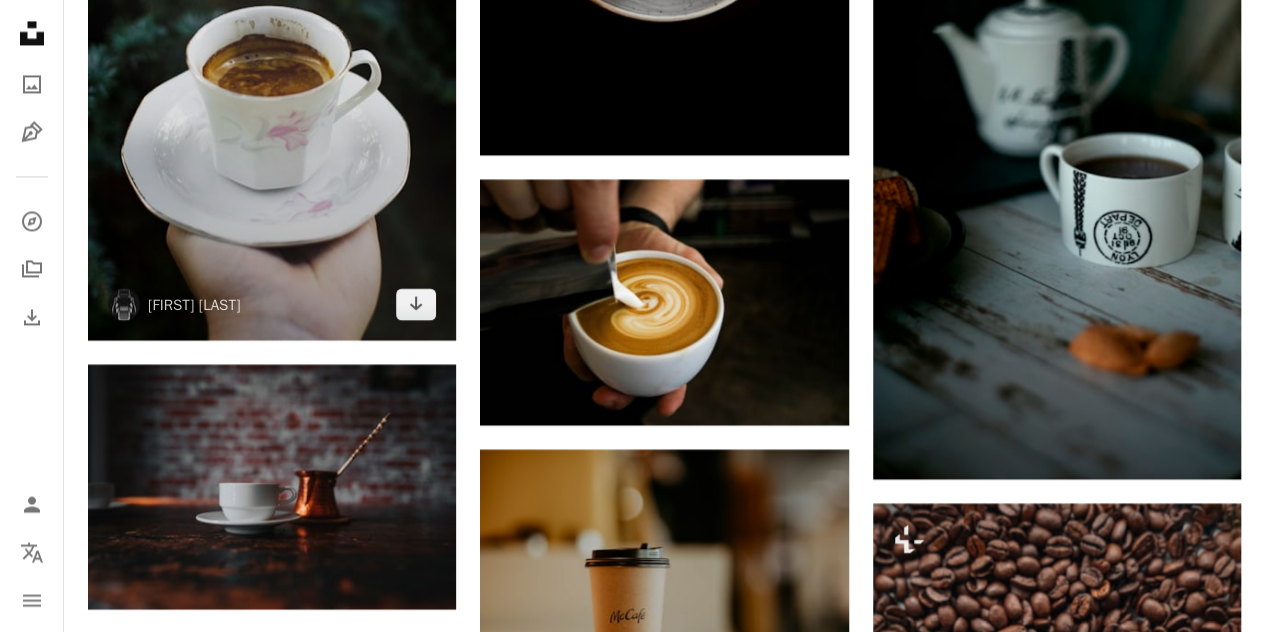 scroll, scrollTop: 1700, scrollLeft: 0, axis: vertical 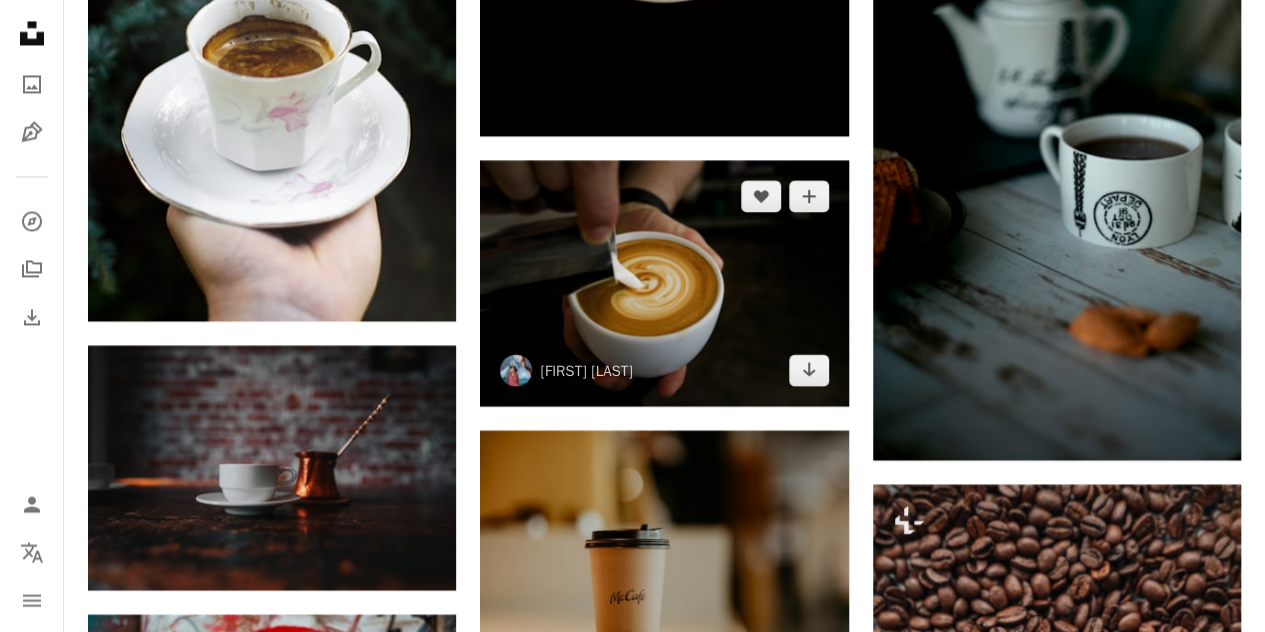 click at bounding box center [664, 283] 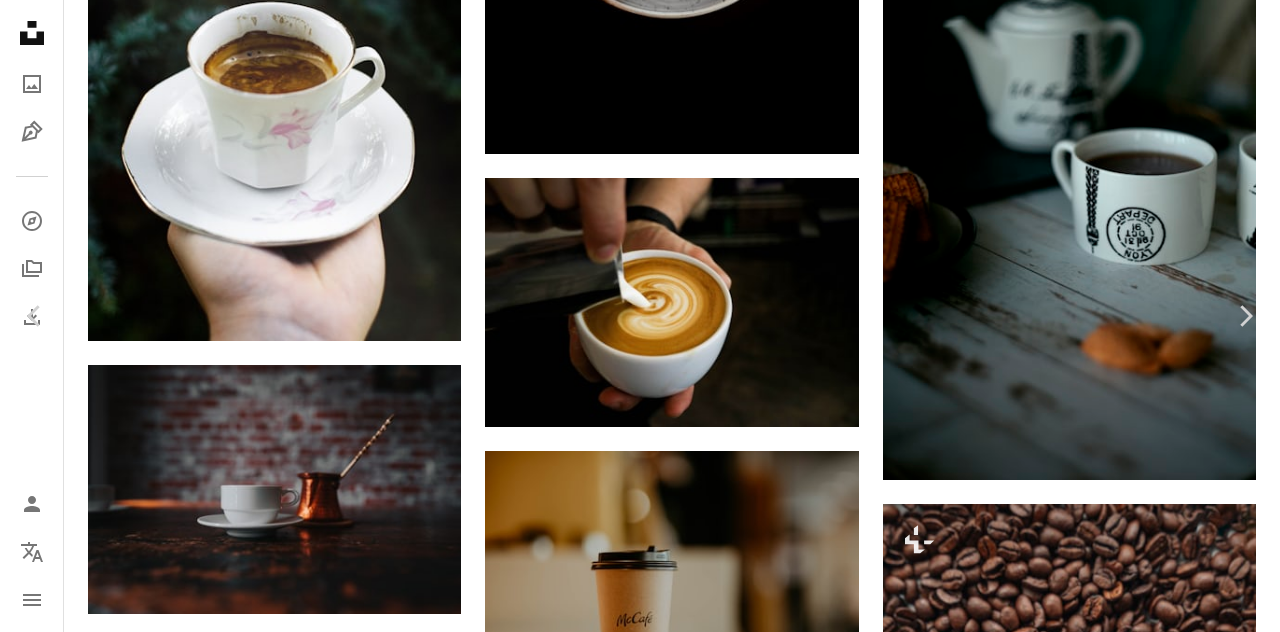 click on "Chevron down" 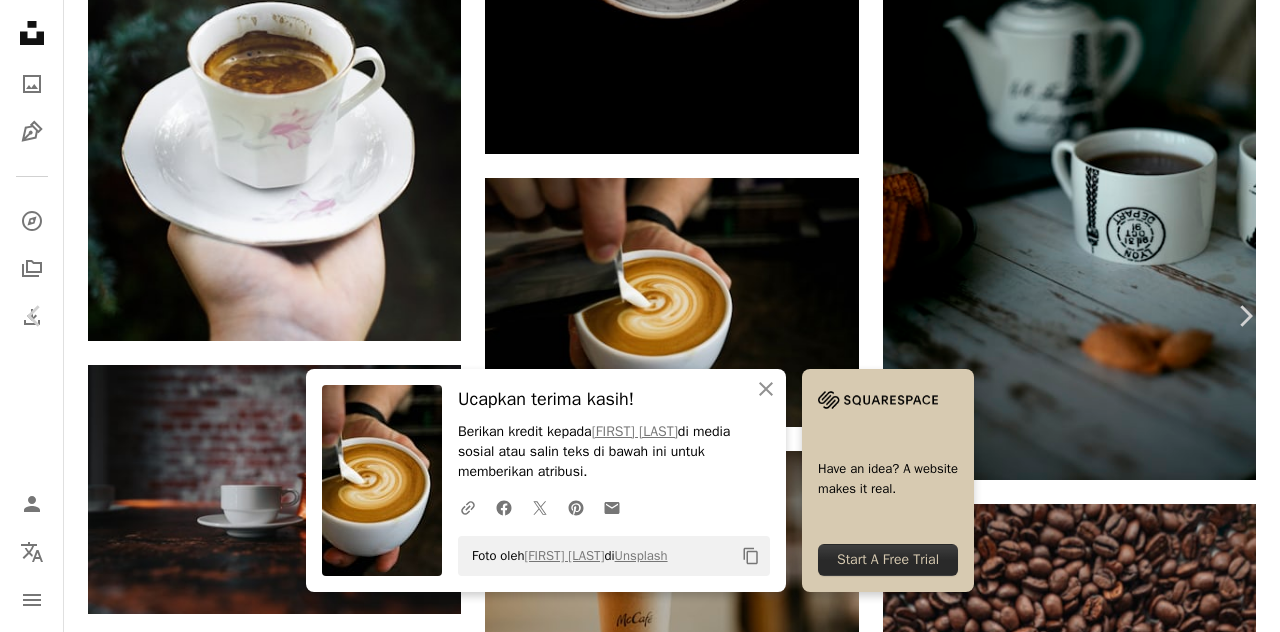 click on "An X shape" at bounding box center [20, 20] 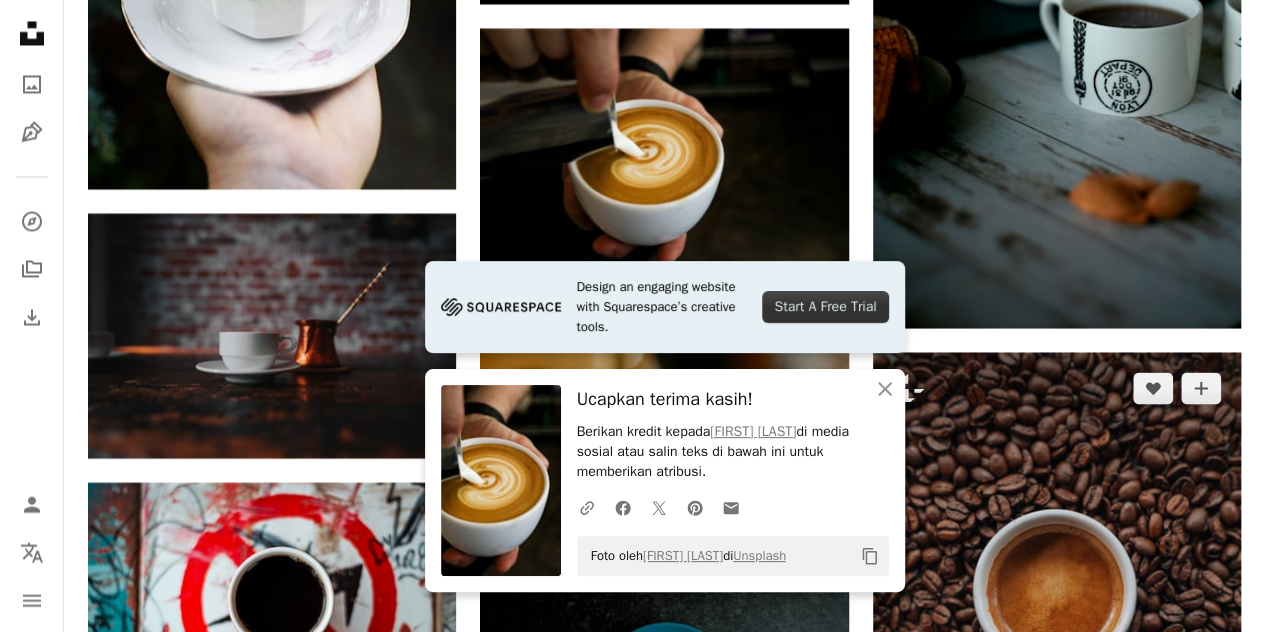 scroll, scrollTop: 1800, scrollLeft: 0, axis: vertical 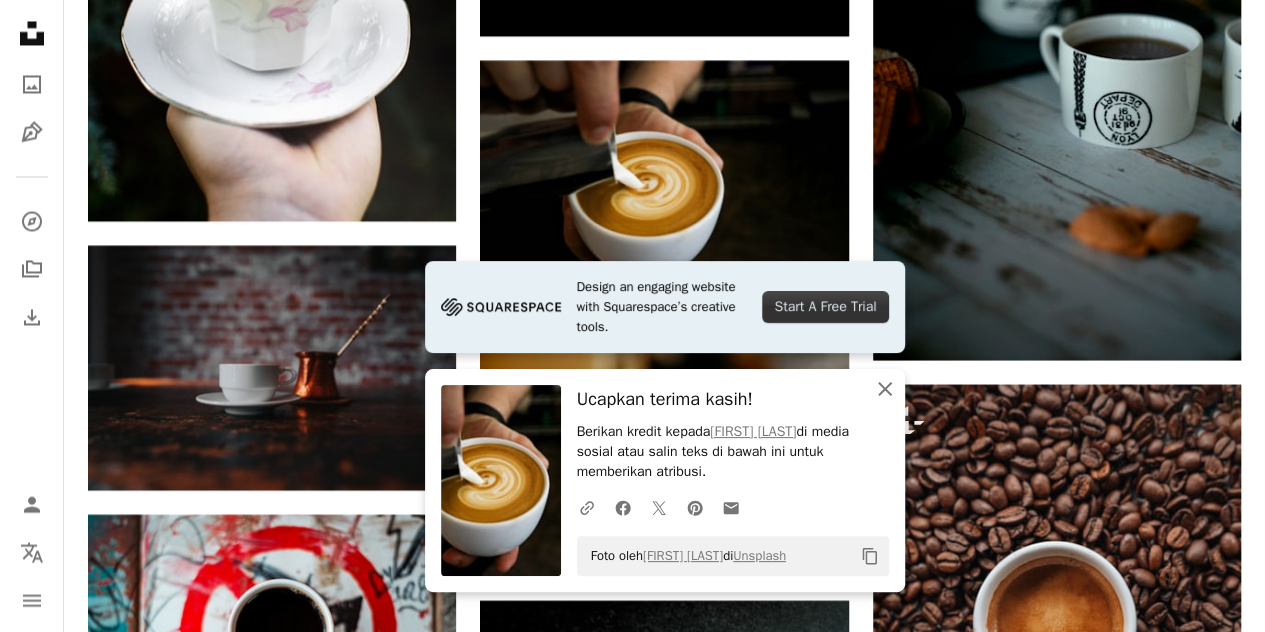 click on "An X shape" 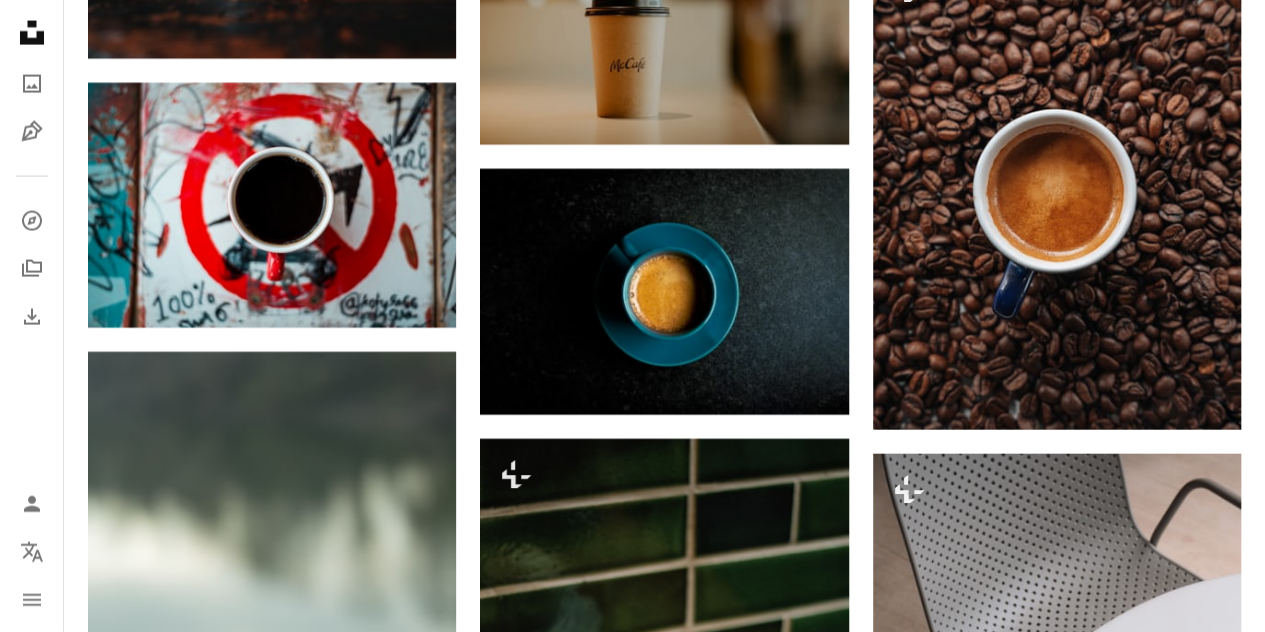 scroll, scrollTop: 2300, scrollLeft: 0, axis: vertical 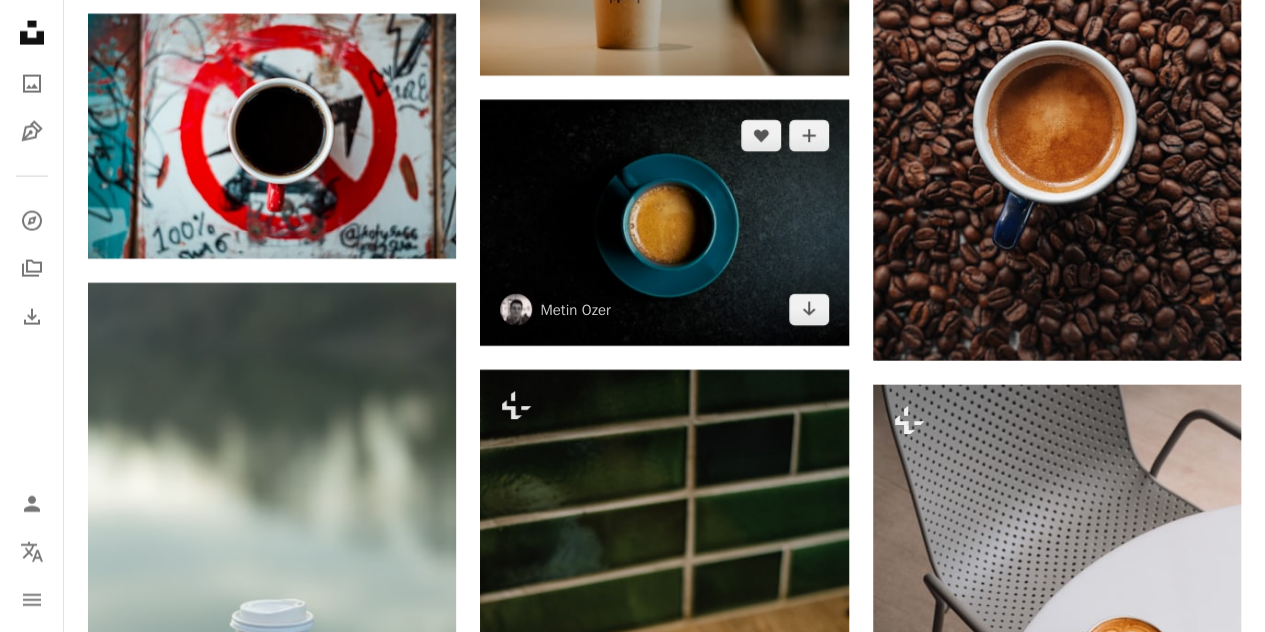 click at bounding box center (664, 223) 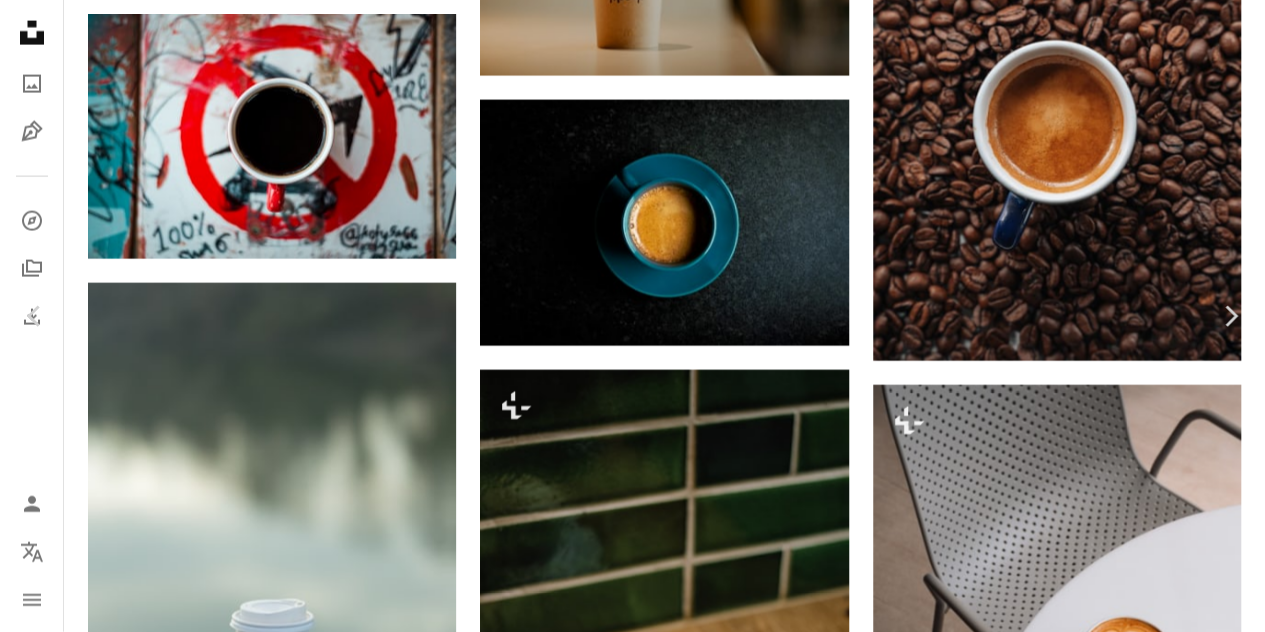 click on "Chevron down" 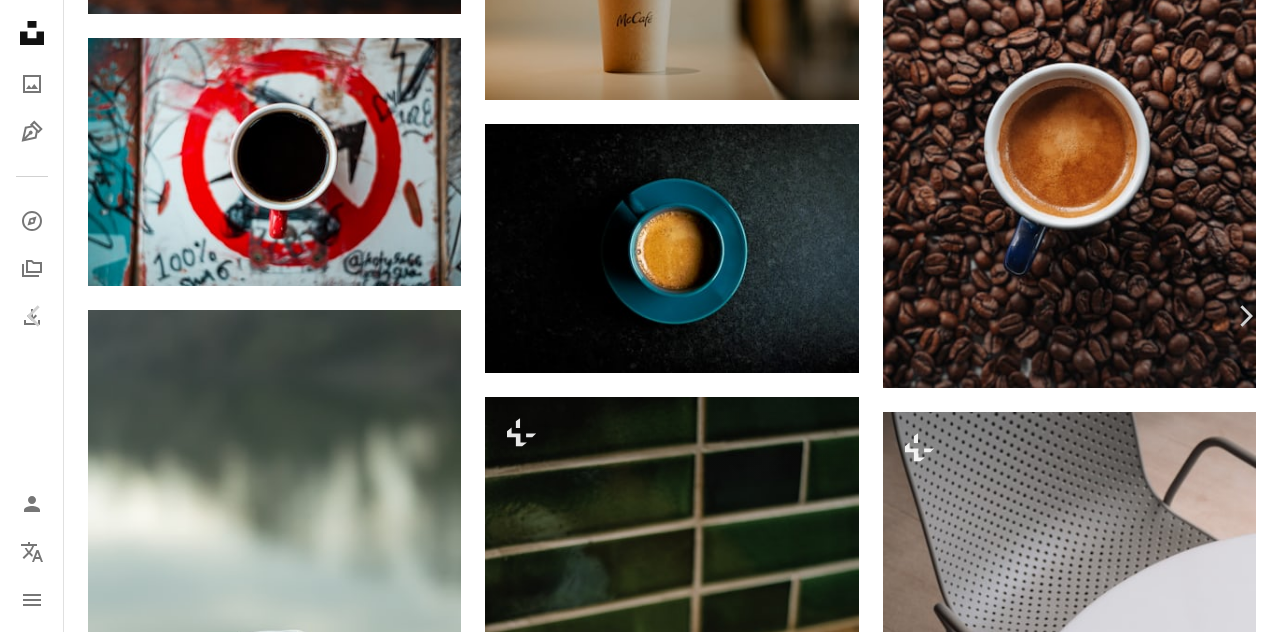 click on "( 640 x 426 )" at bounding box center (1050, 6183) 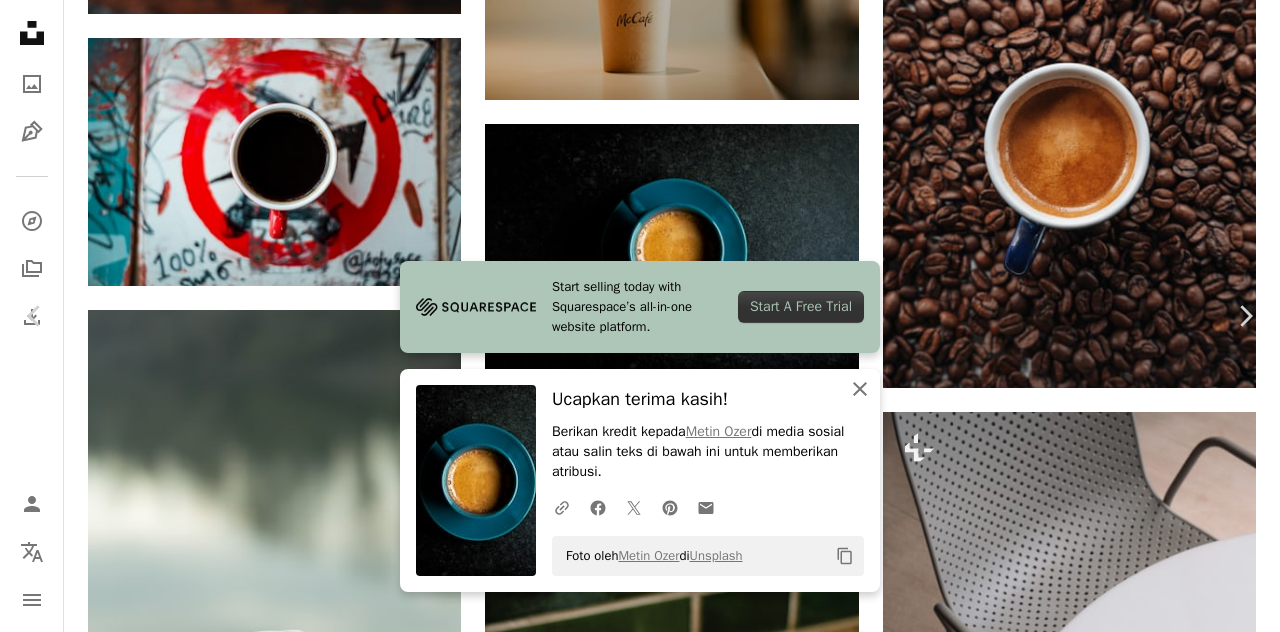 click on "An X shape" 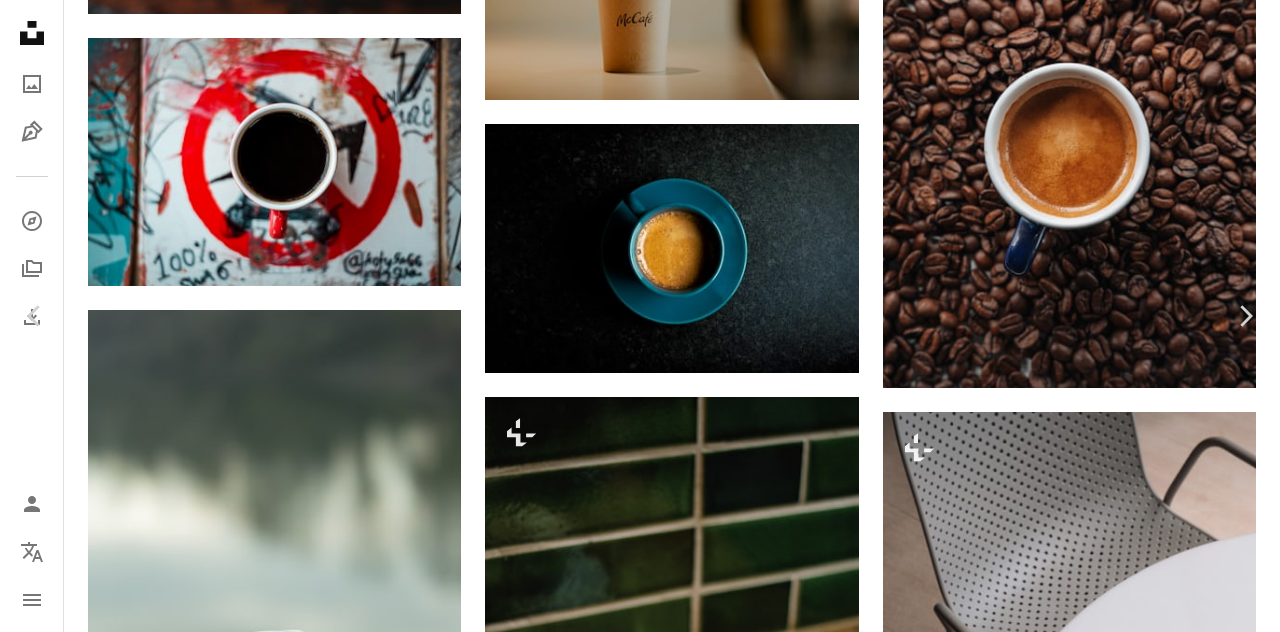 click on "An X shape" at bounding box center (20, 20) 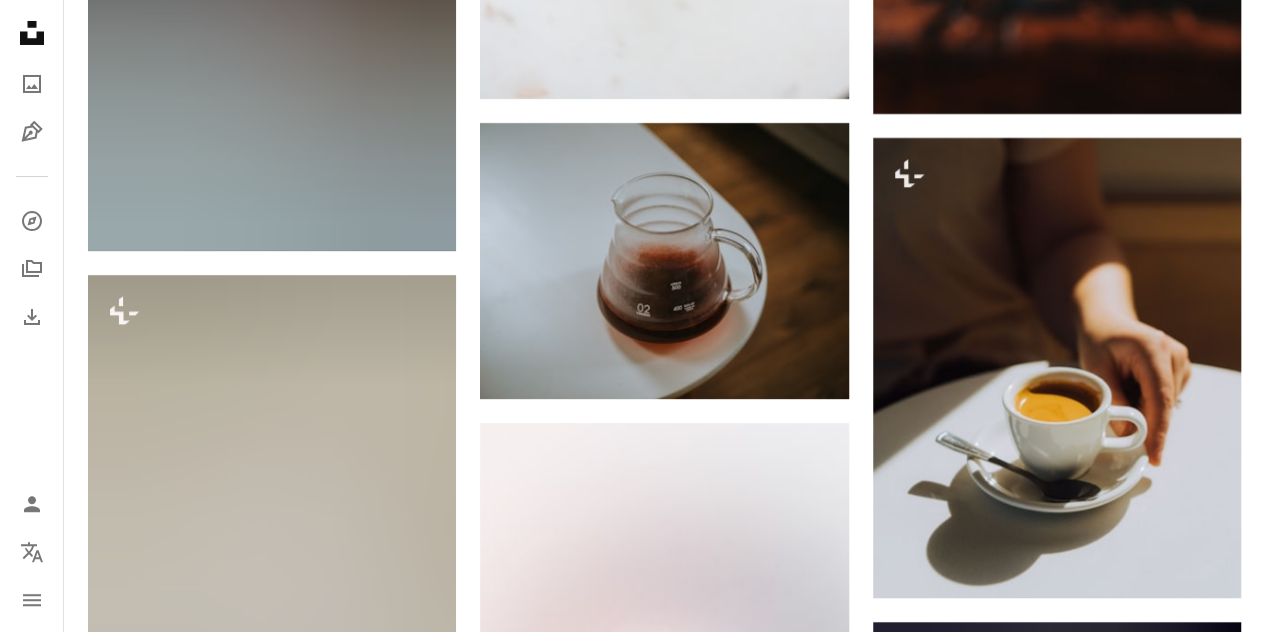 scroll, scrollTop: 3800, scrollLeft: 0, axis: vertical 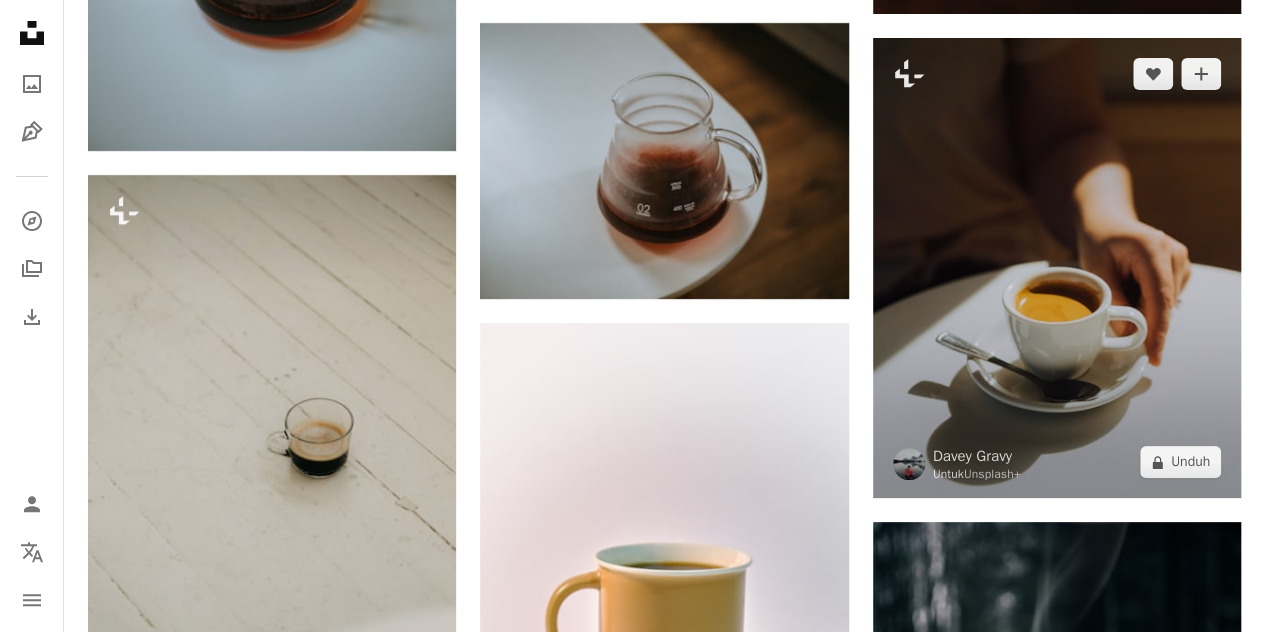 click at bounding box center [1057, 268] 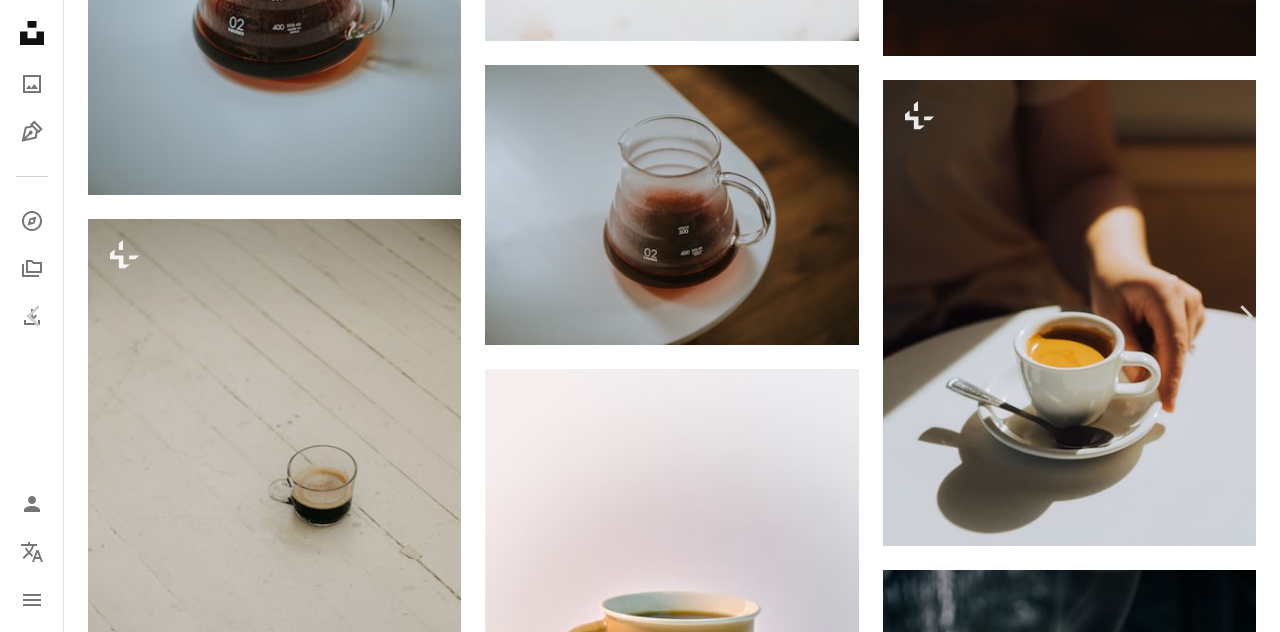 click on "An X shape" at bounding box center [20, 20] 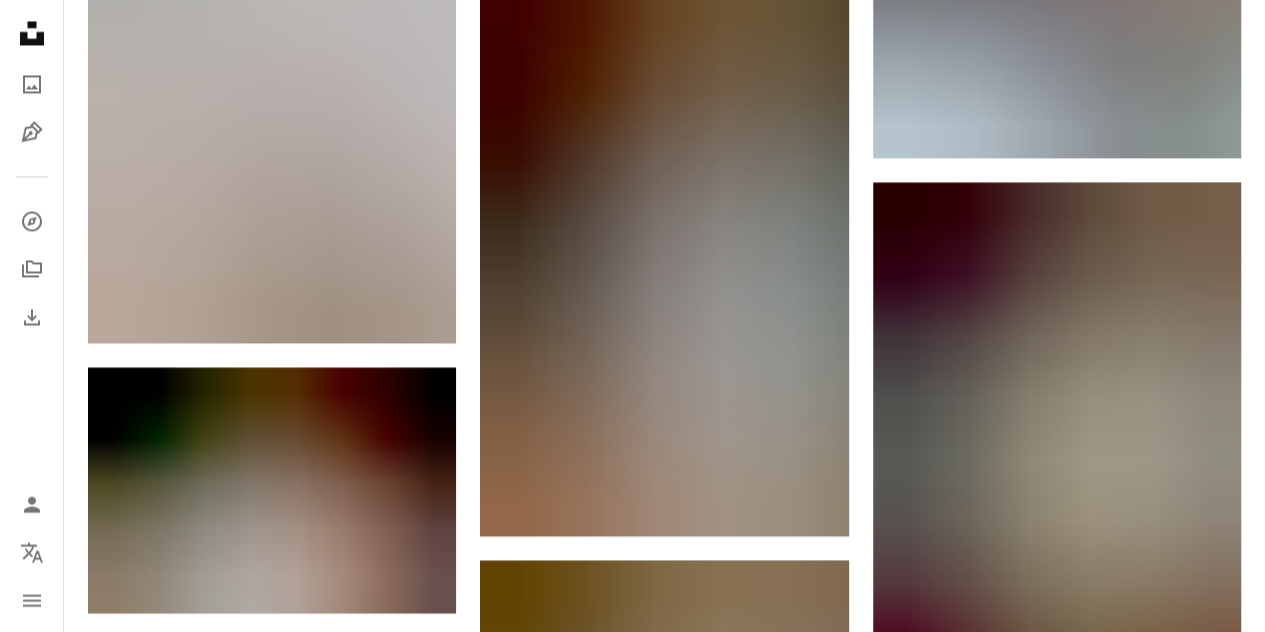 scroll, scrollTop: 5600, scrollLeft: 0, axis: vertical 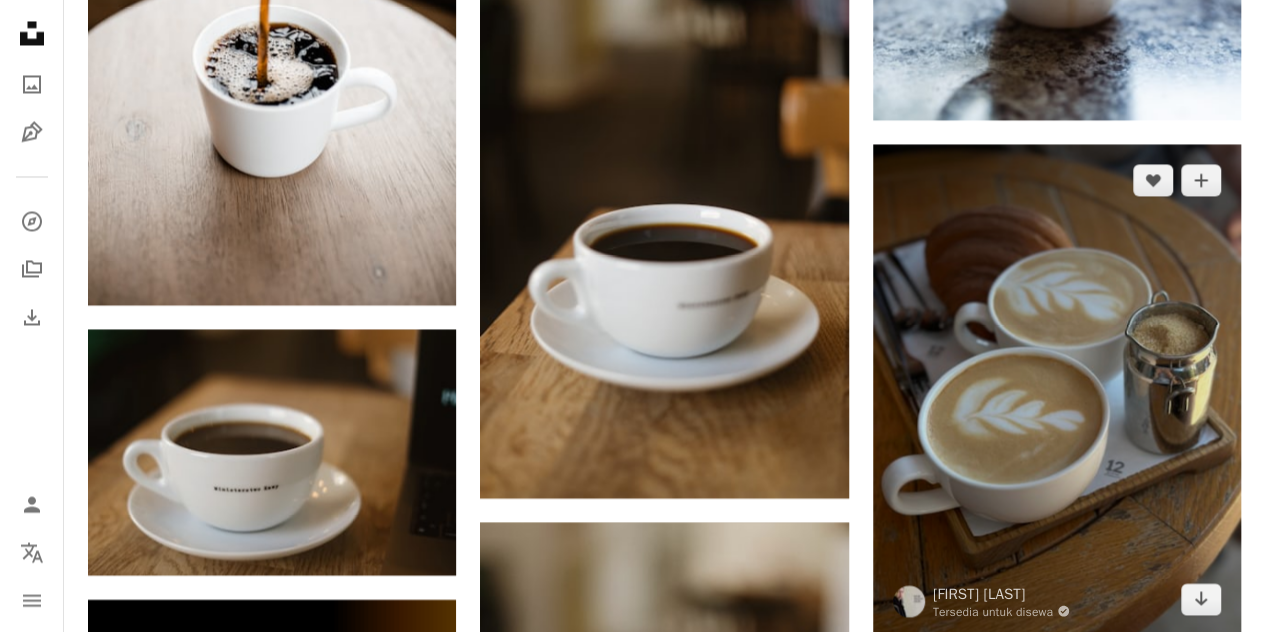 click at bounding box center [1057, 389] 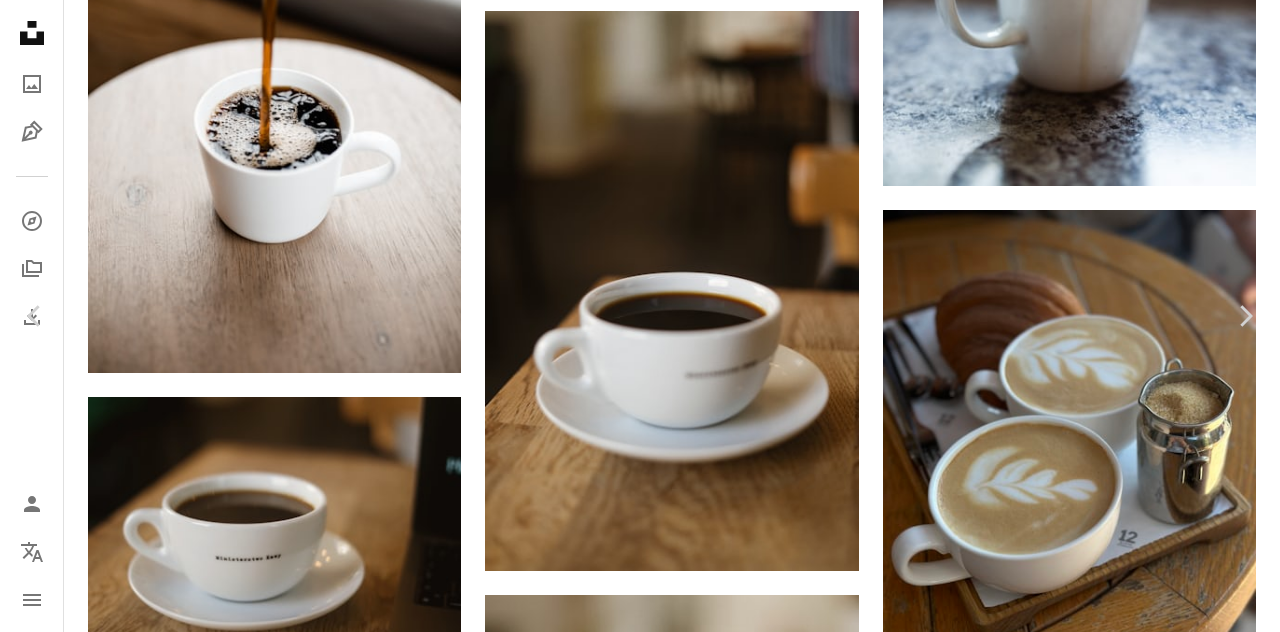 click on "Chevron down" 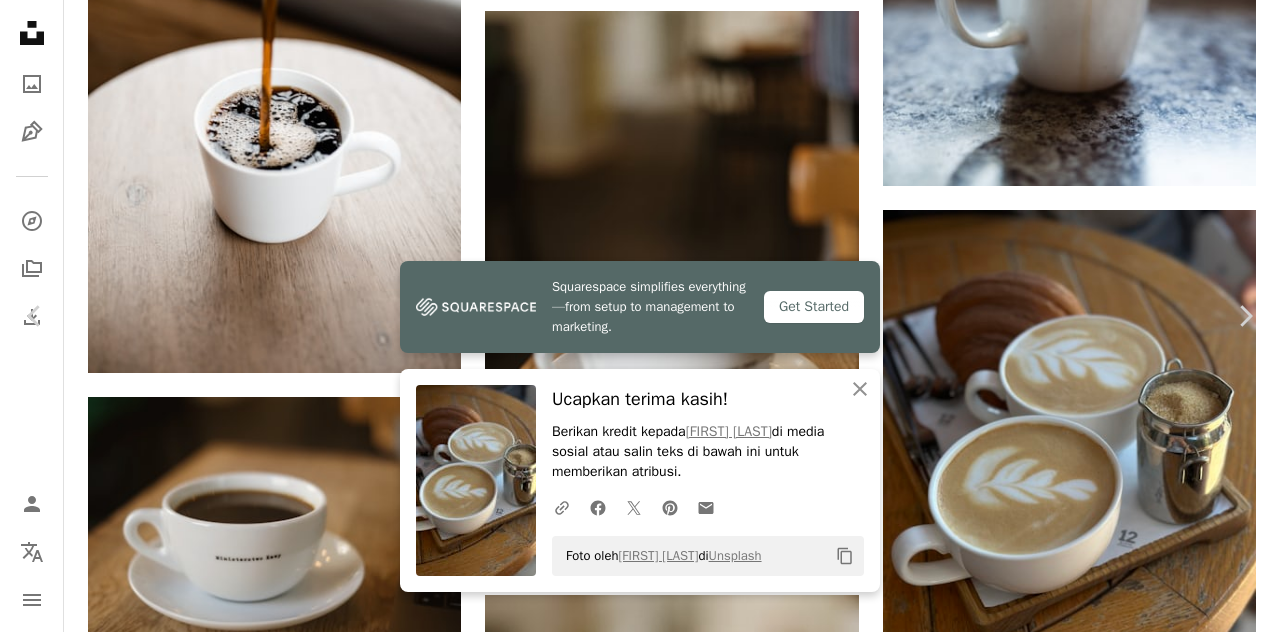 drag, startPoint x: 22, startPoint y: 13, endPoint x: 51, endPoint y: 31, distance: 34.132095 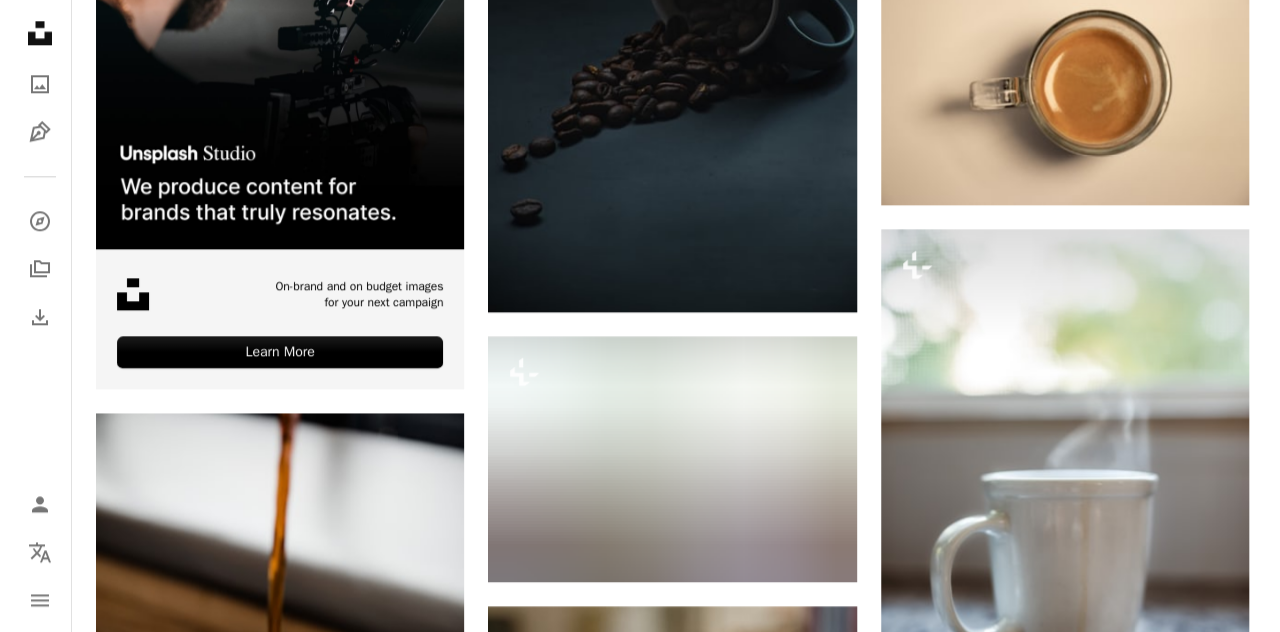 scroll, scrollTop: 5440, scrollLeft: 0, axis: vertical 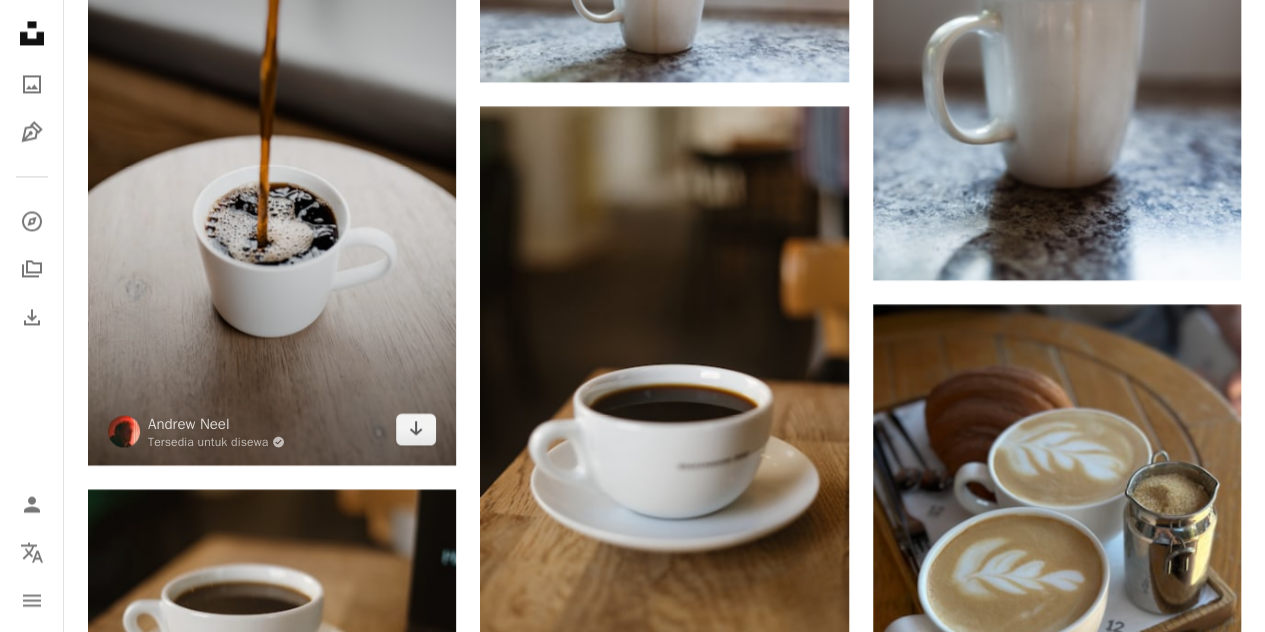 click at bounding box center (272, 189) 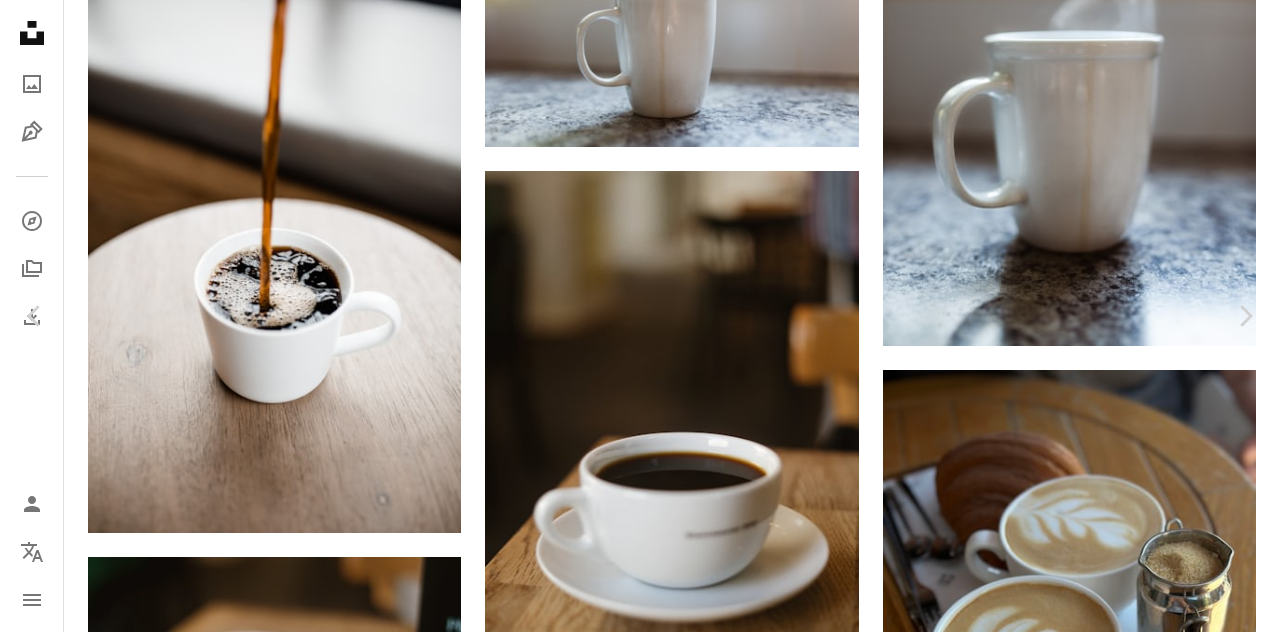 click on "Chevron down" 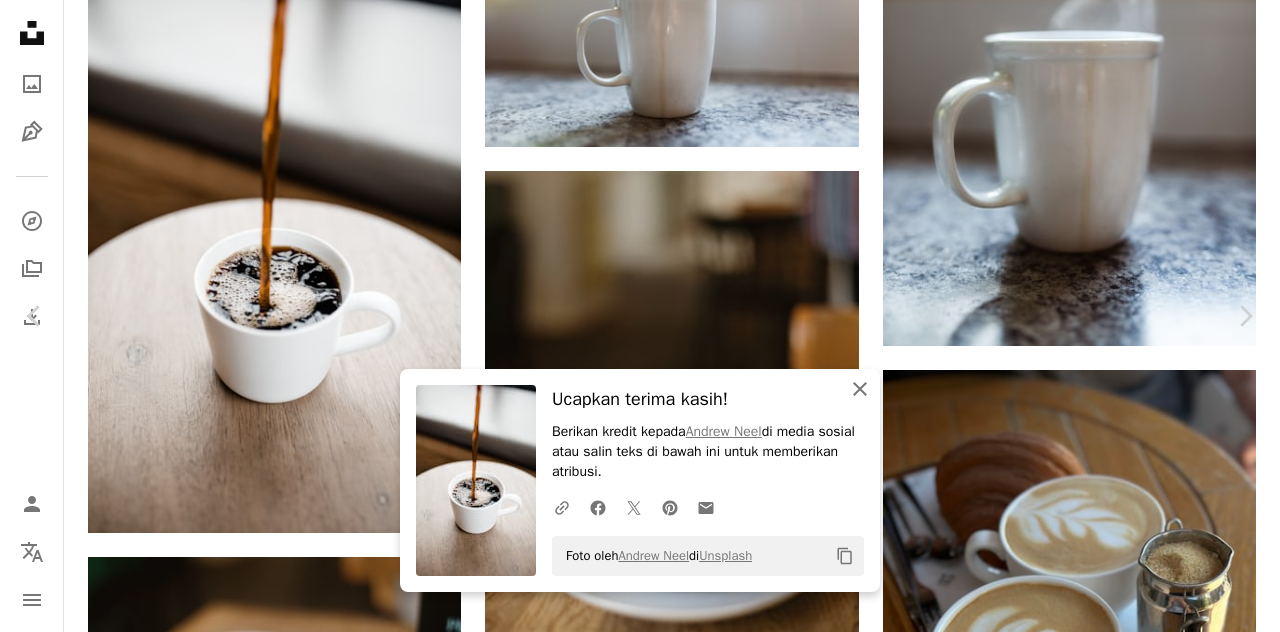 click on "An X shape" 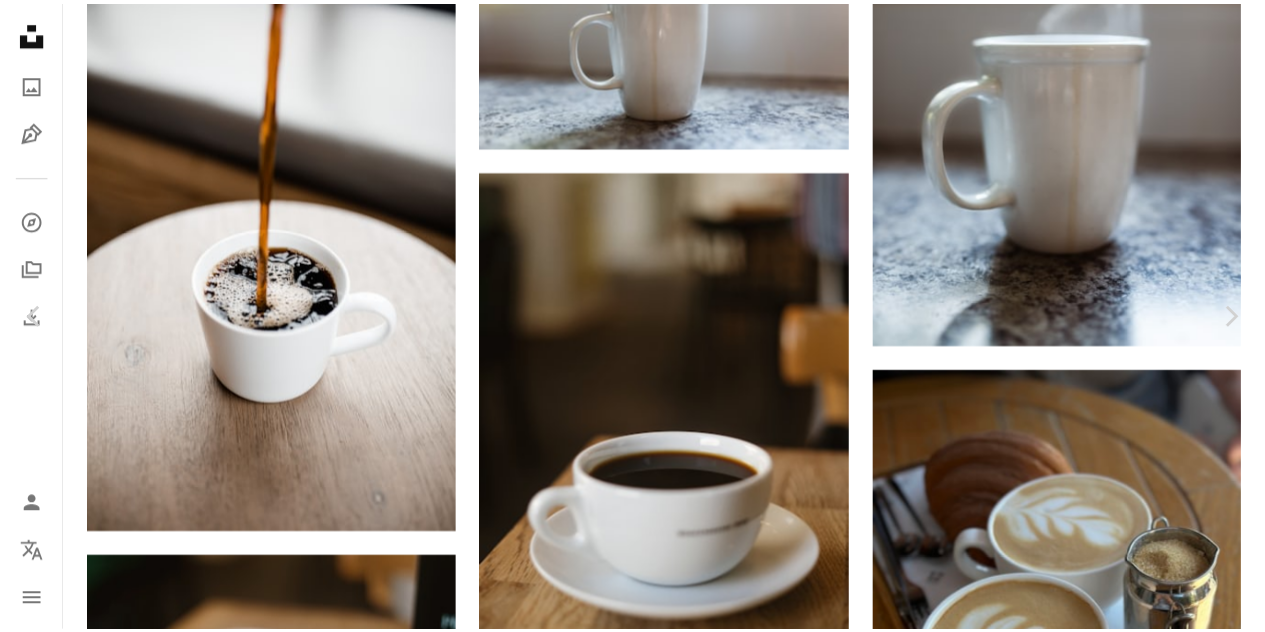 scroll, scrollTop: 200, scrollLeft: 0, axis: vertical 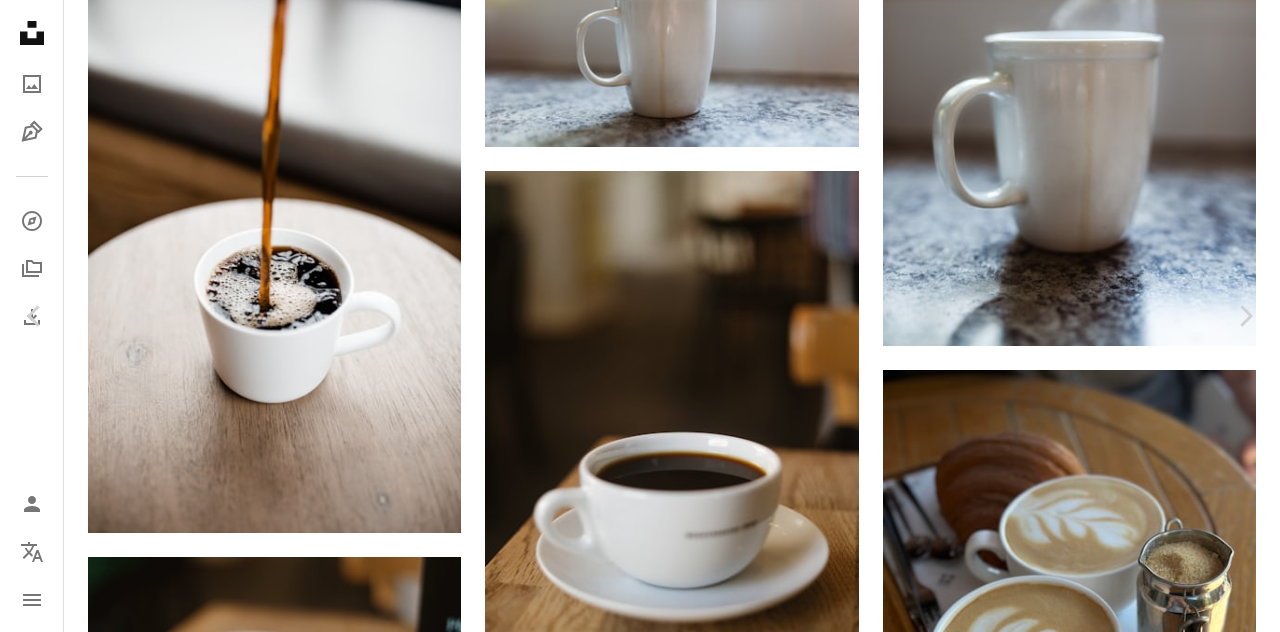 click on "An X shape" at bounding box center [20, 20] 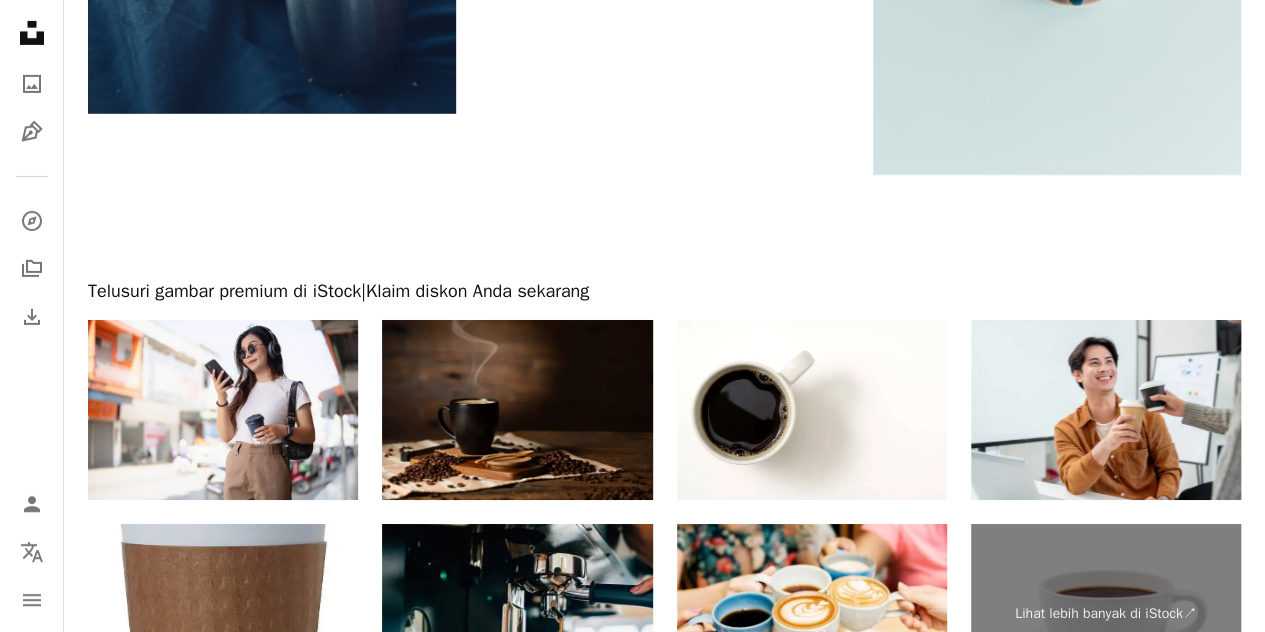 scroll, scrollTop: 7340, scrollLeft: 0, axis: vertical 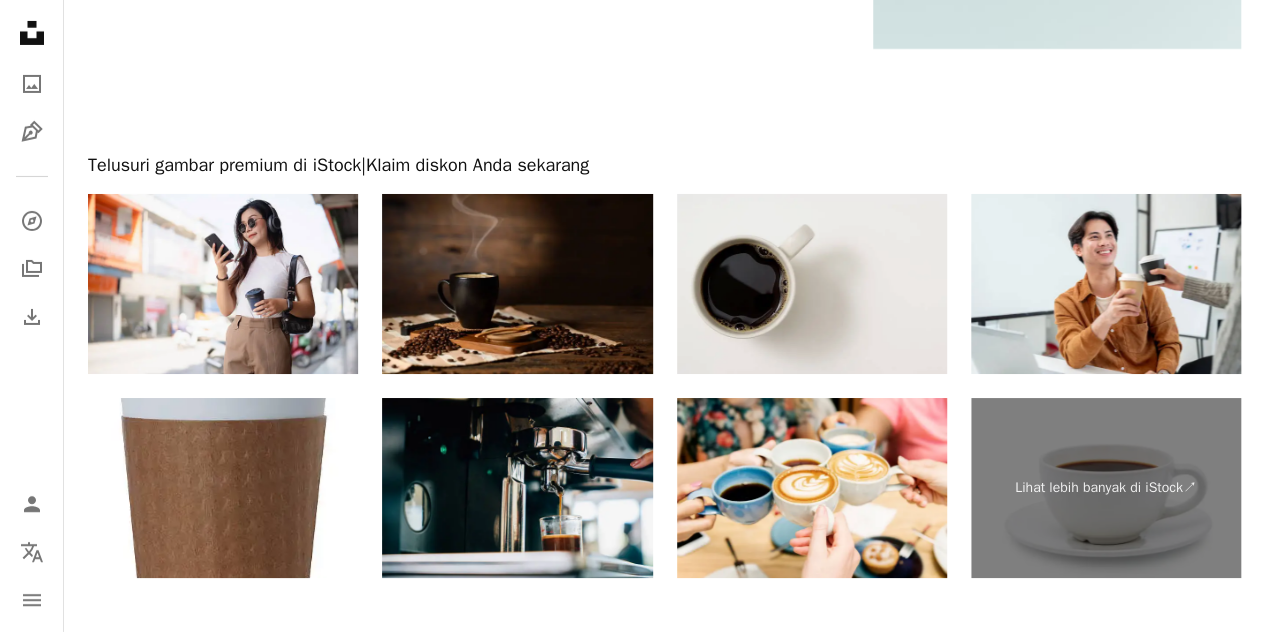 click at bounding box center (812, 284) 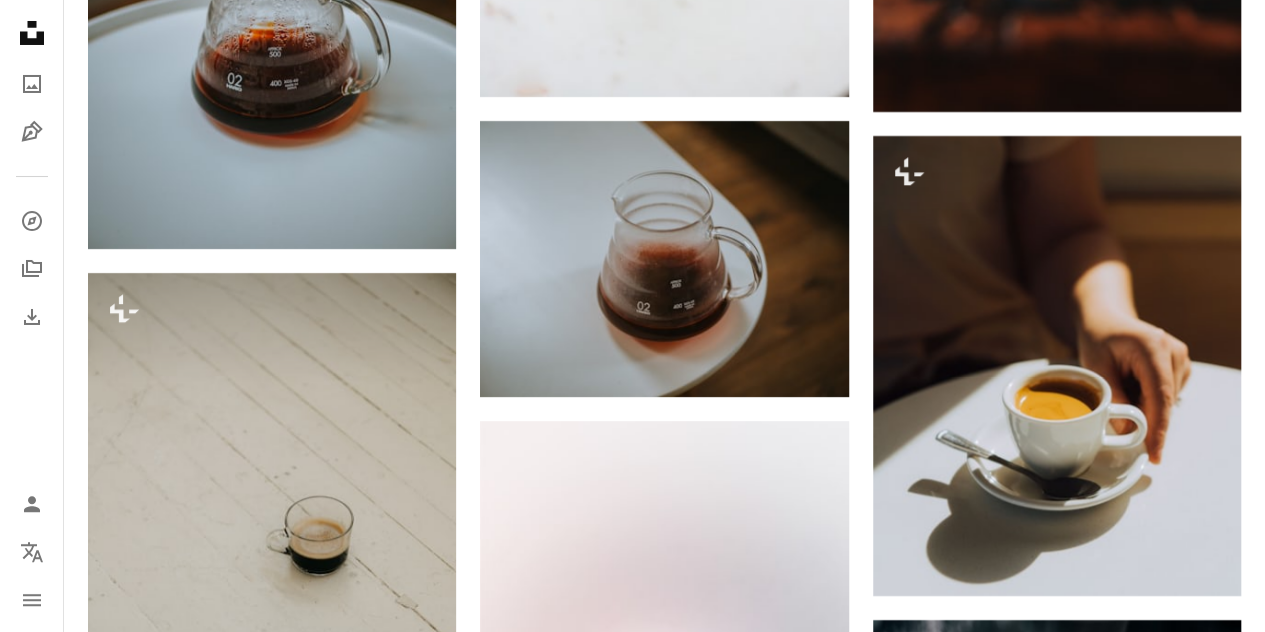 scroll, scrollTop: 3940, scrollLeft: 0, axis: vertical 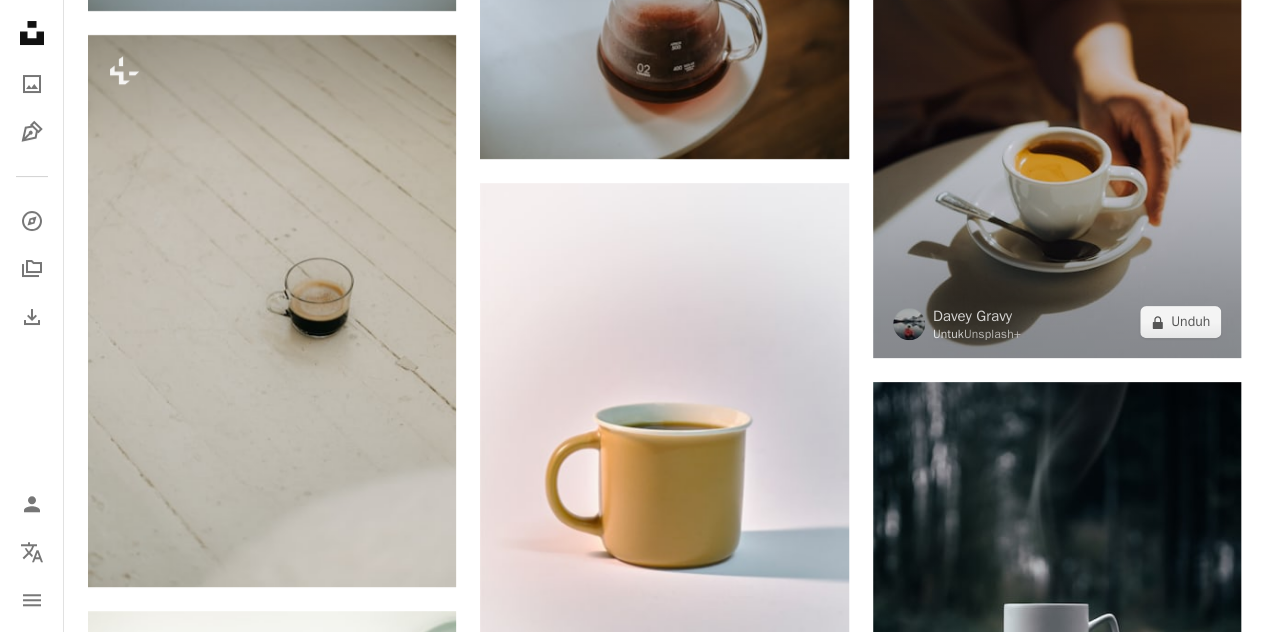click at bounding box center (1057, 128) 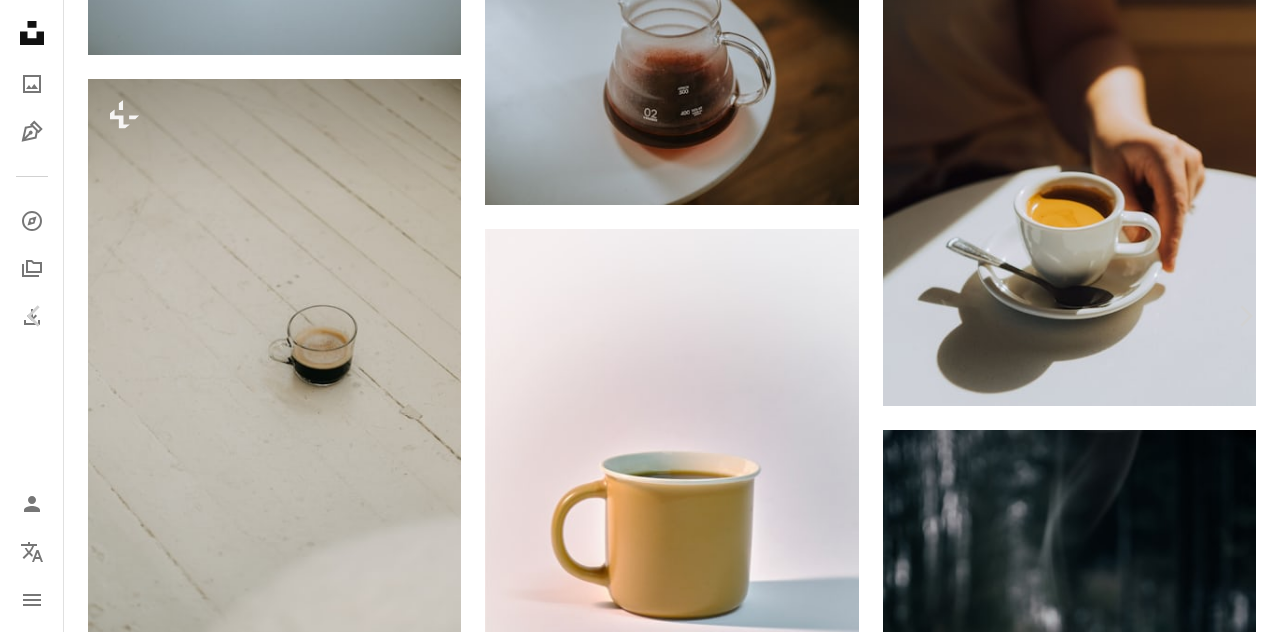 click on "An X shape" at bounding box center (20, 20) 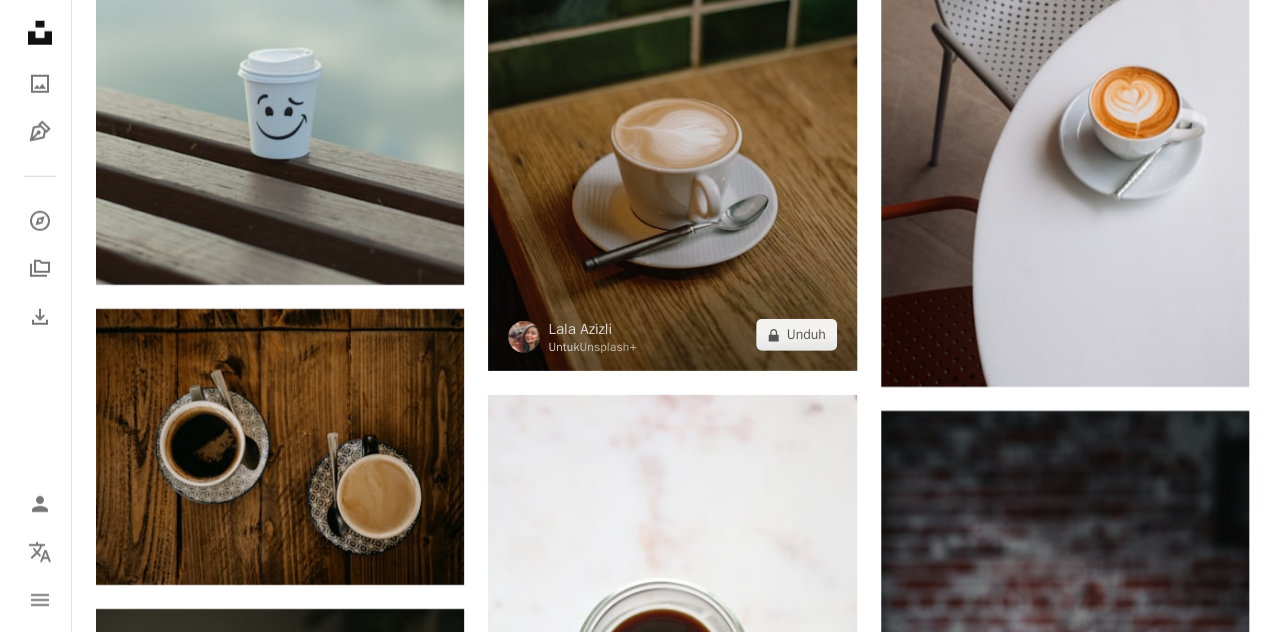 scroll, scrollTop: 2640, scrollLeft: 0, axis: vertical 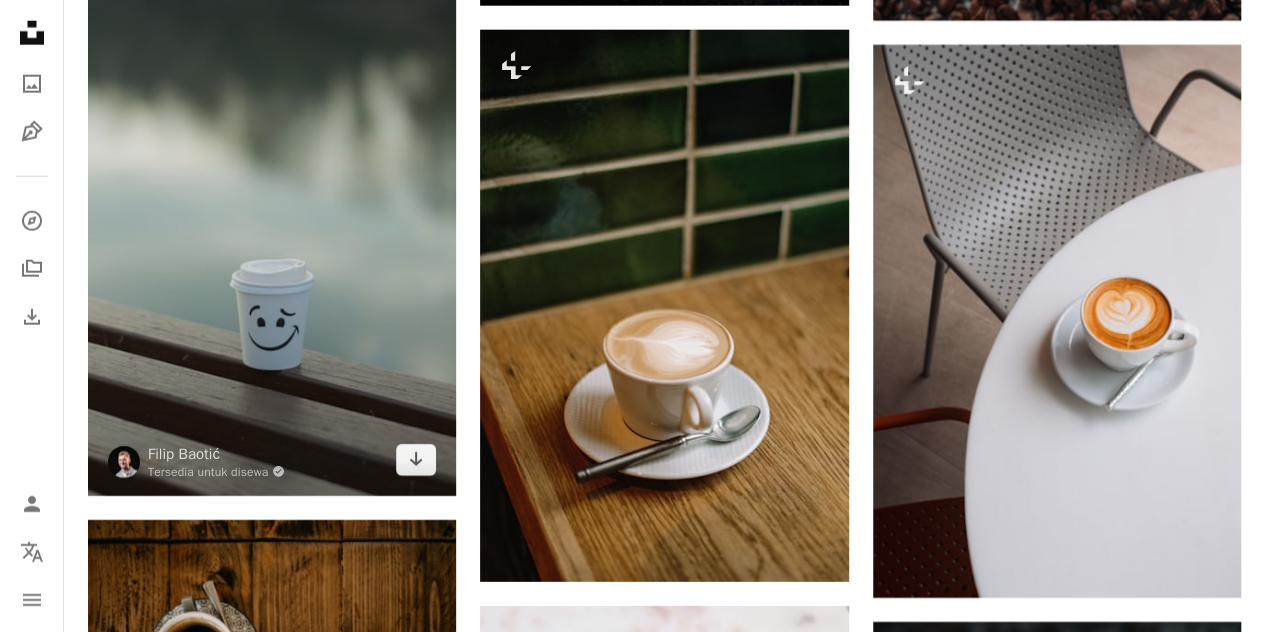 click at bounding box center (272, 219) 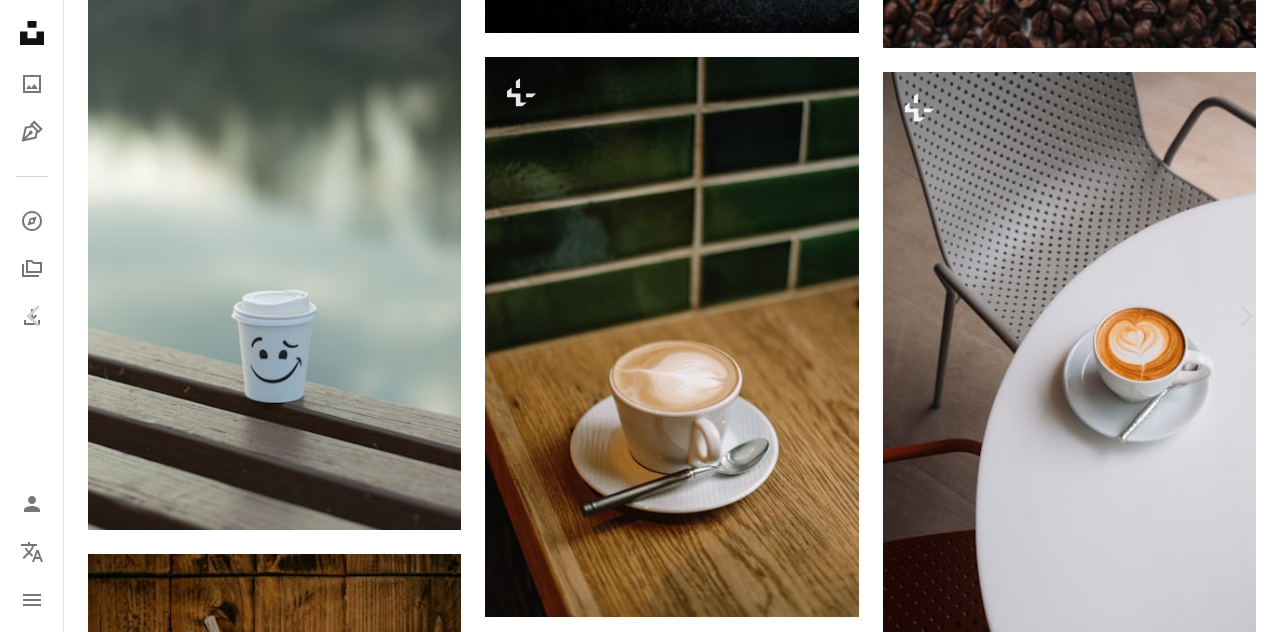 scroll, scrollTop: 100, scrollLeft: 0, axis: vertical 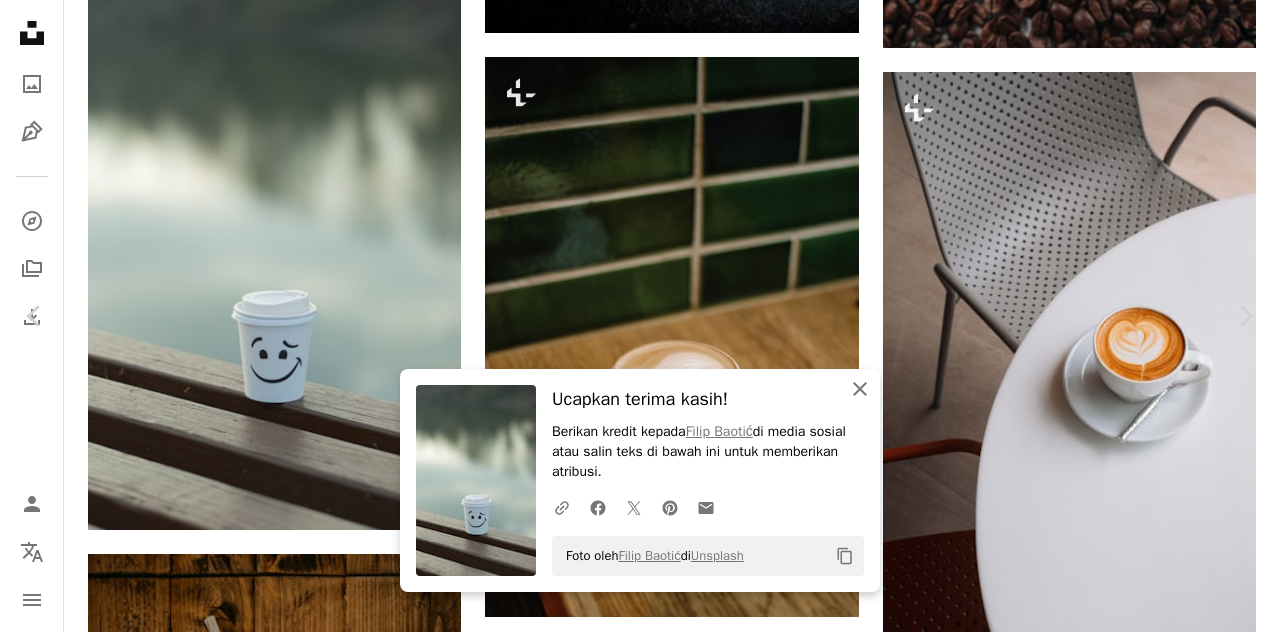 click on "An X shape" 